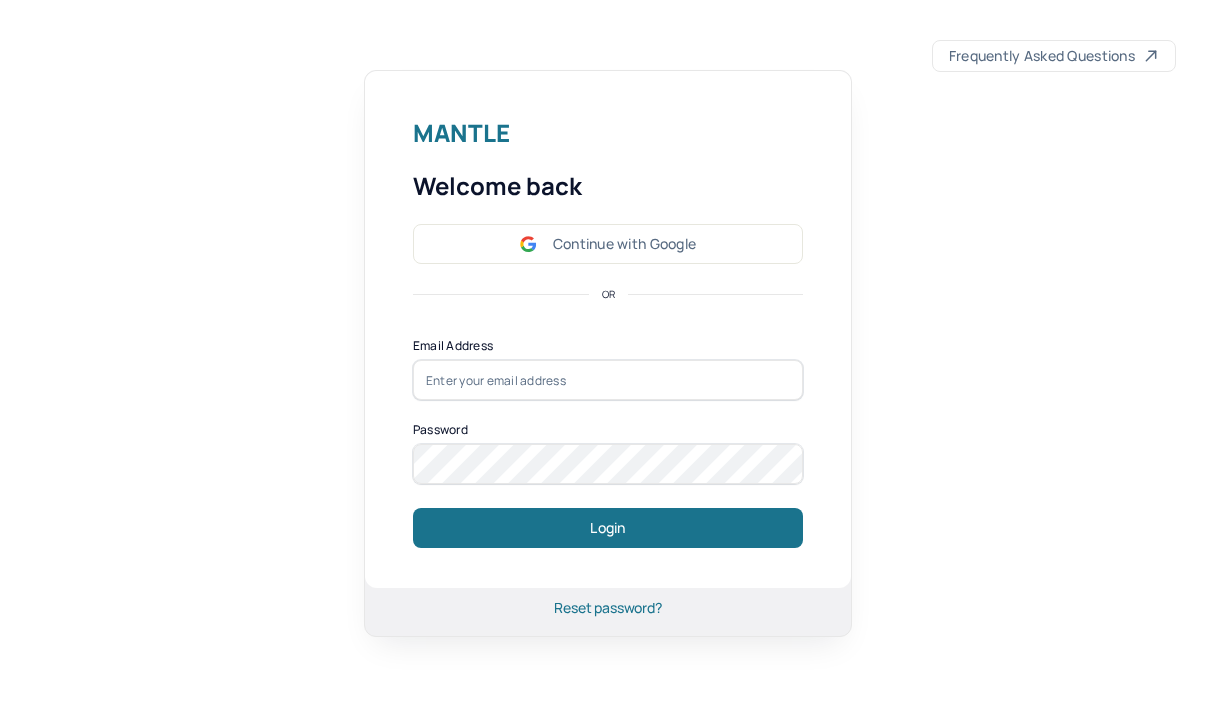 scroll, scrollTop: 0, scrollLeft: 0, axis: both 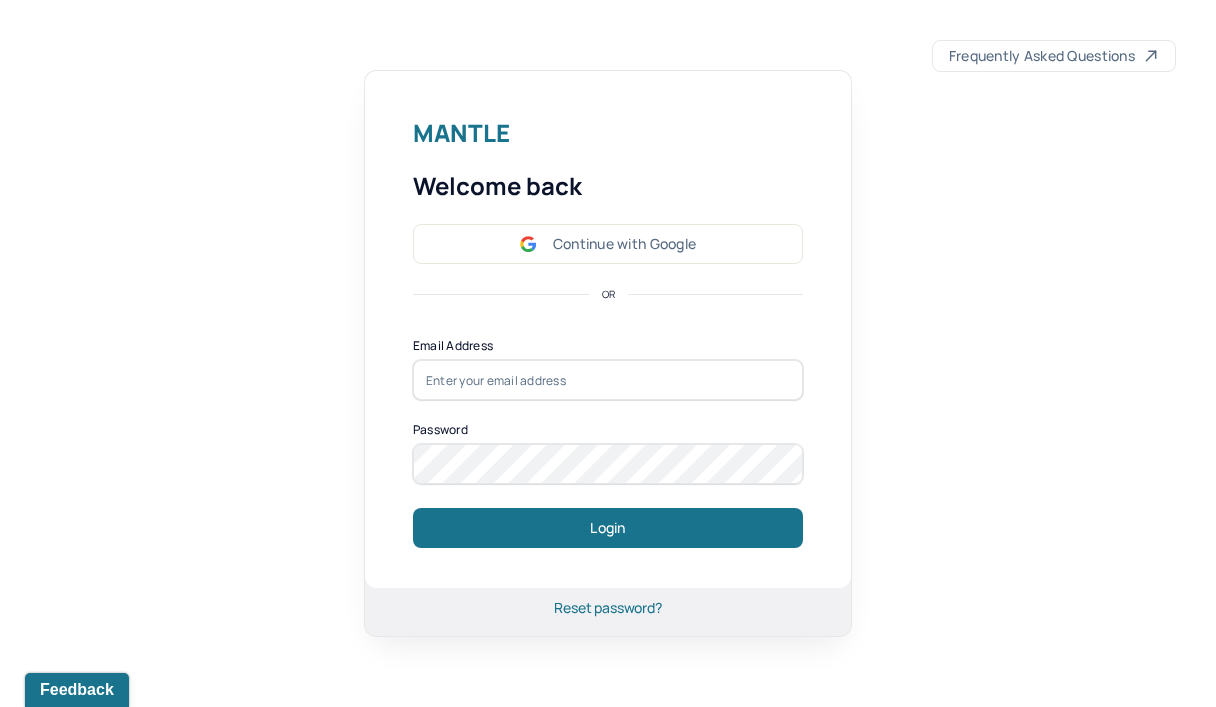 click at bounding box center (608, 380) 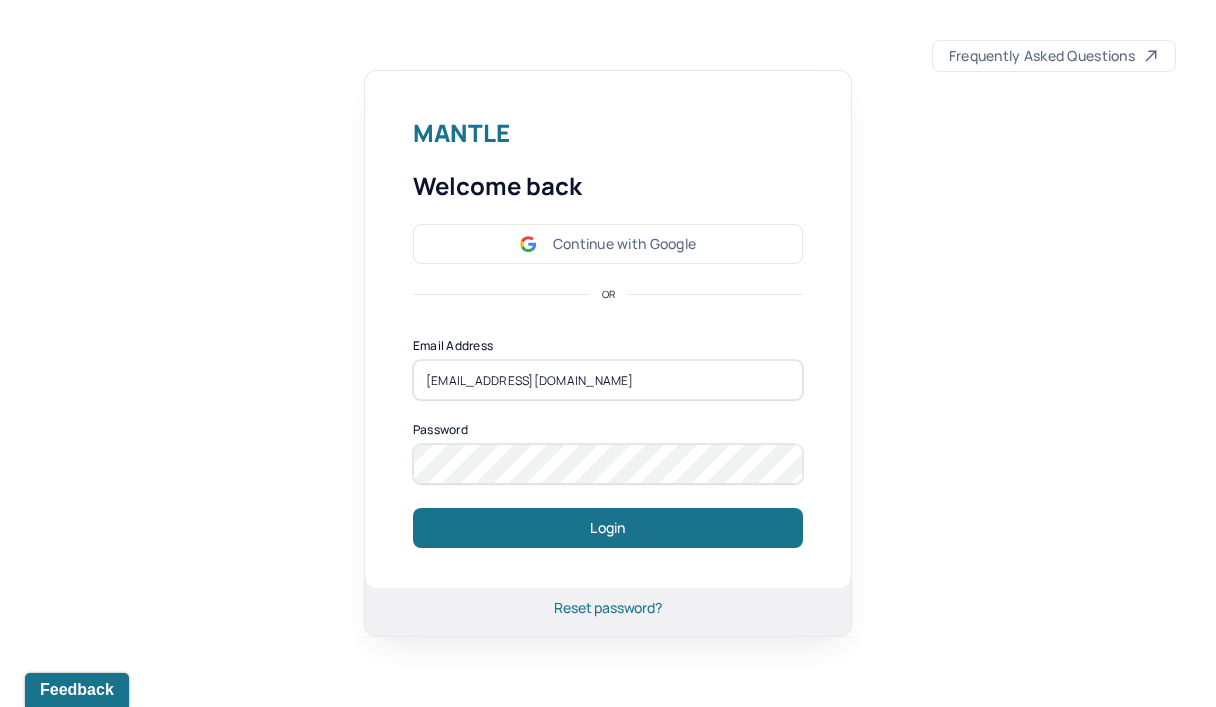 type on "[EMAIL_ADDRESS][DOMAIN_NAME]" 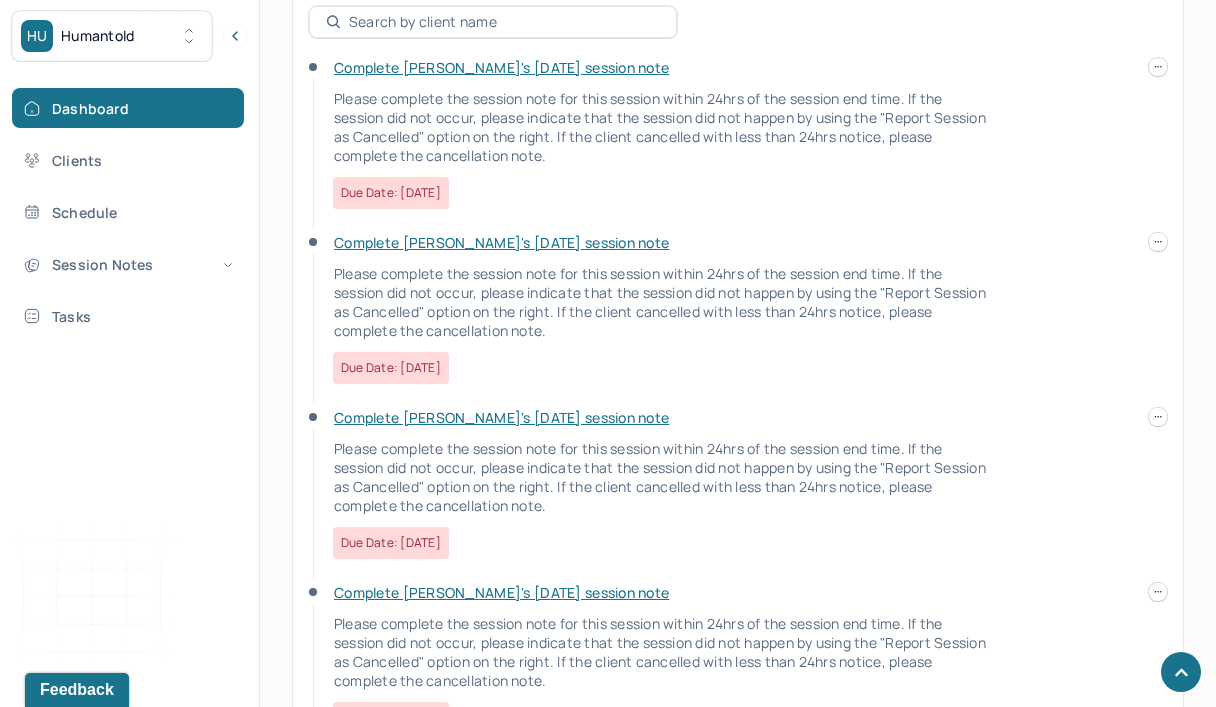 scroll, scrollTop: 879, scrollLeft: 0, axis: vertical 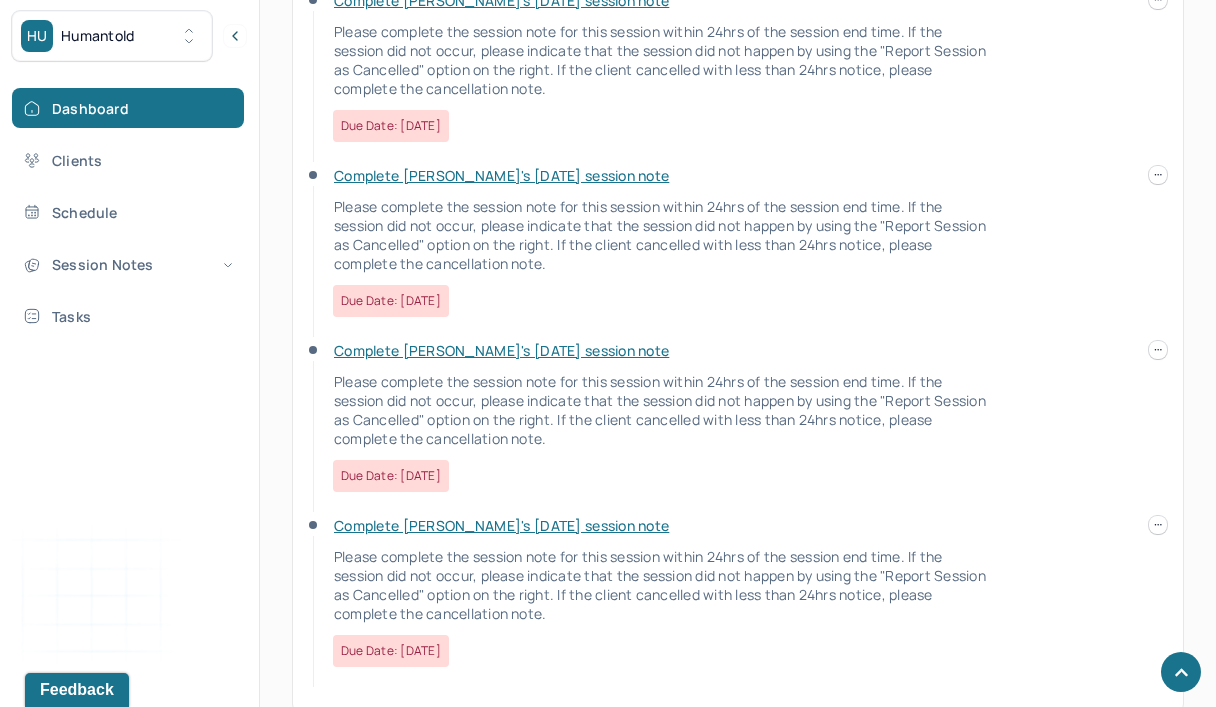 click on "HU Humantold       Dashboard Clients Schedule Session Notes Tasks [PERSON_NAME] provider Logout   Search by client name, chart number     FAQs     MS [PERSON_NAME] Let’s get you started 🚀 You can manage your caseload and availability here   this week   SESSIONS SCHEDULED 6 COMPLETED NOTES 2 LATE NOTES 0 My Schedule View caseload 5:00pm - 6:00pm   [PERSON_NAME]   Next - [DATE] Individual therapy Weekly UHC     2:00pm - 3:00pm   LE, [PERSON_NAME]   Next - [DATE] Individual therapy Bi-Weekly CARE     10:00am - 11:00am   TUNCEL, KORAY   Next - [DATE] Individual therapy Bi-Weekly Self Pay     10:00am - 11:00am   SHIBUYA, MAX   Next - [DATE] Individual therapy Bi-Weekly BCBS     11:00am - 12:00pm   [PERSON_NAME]   Next - [DATE] Individual therapy Weekly CARE     6:00pm - 7:00pm   [PERSON_NAME]   Next - [DATE] Individual therapy Bi-Weekly AET     7:00pm - 8:00pm   [PERSON_NAME]   Next - [DATE] Individual therapy Weekly CARE     11:00am - 12:00pm" at bounding box center (608, -72) 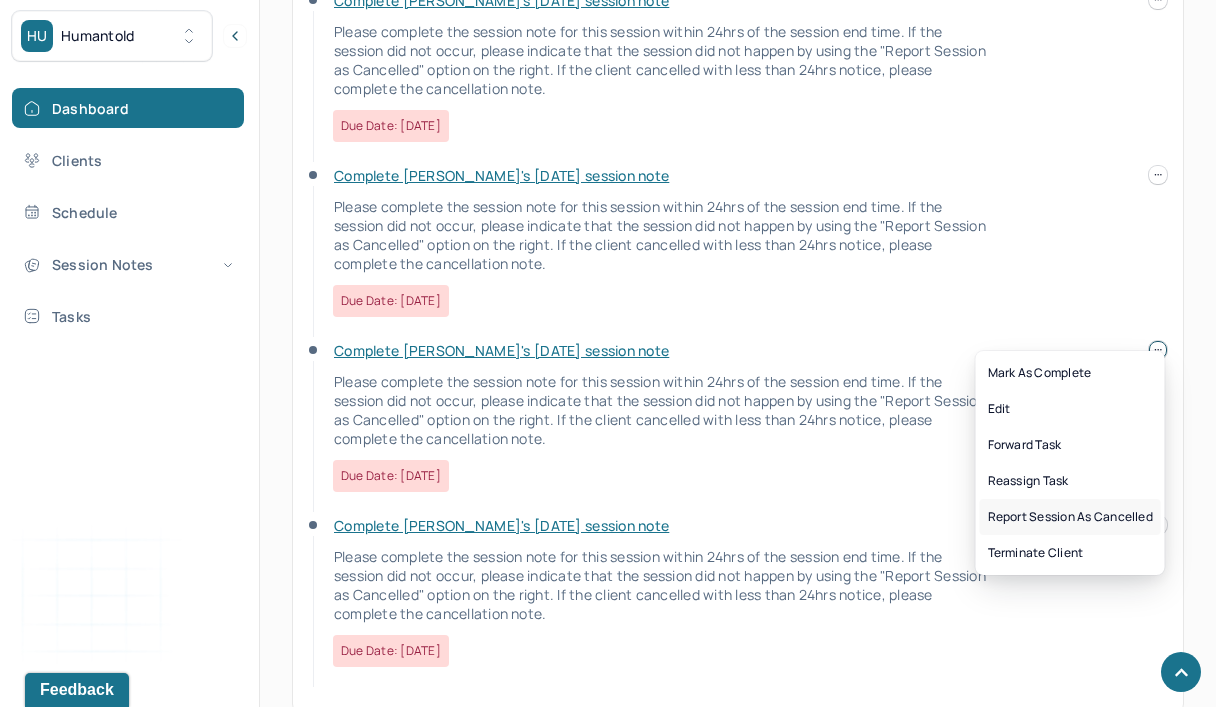 click on "Report session as cancelled" at bounding box center [1070, 517] 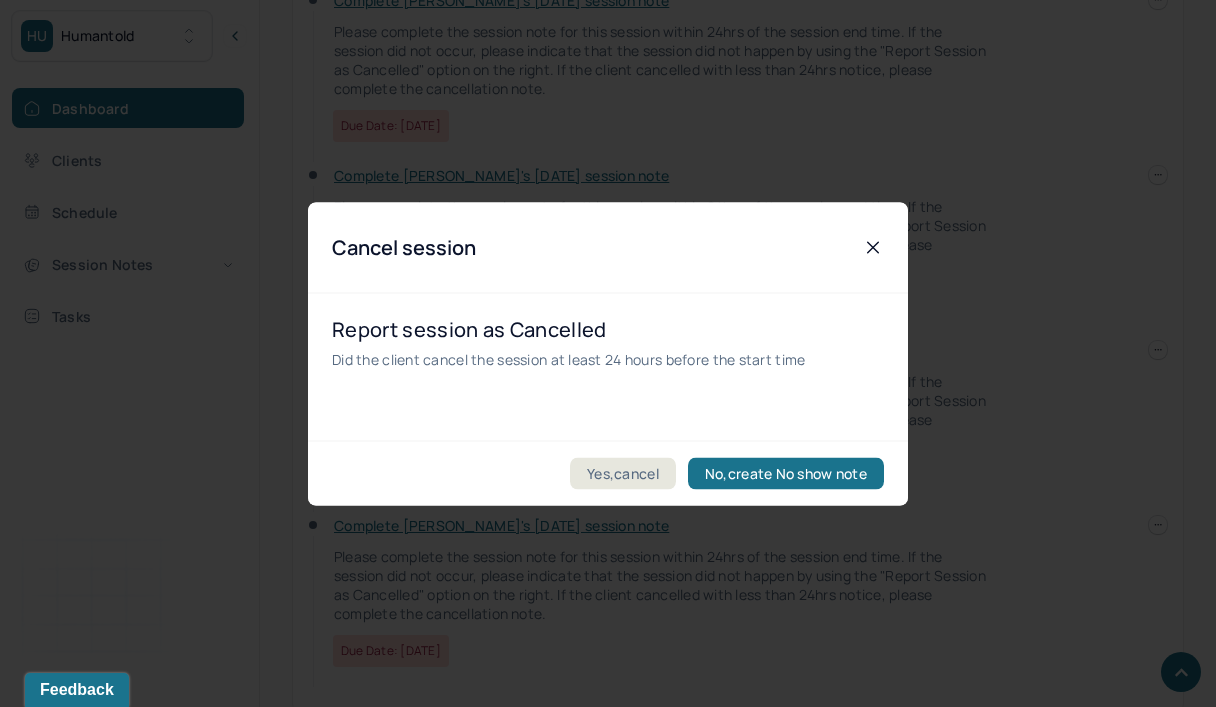 click on "Yes,cancel" at bounding box center [623, 473] 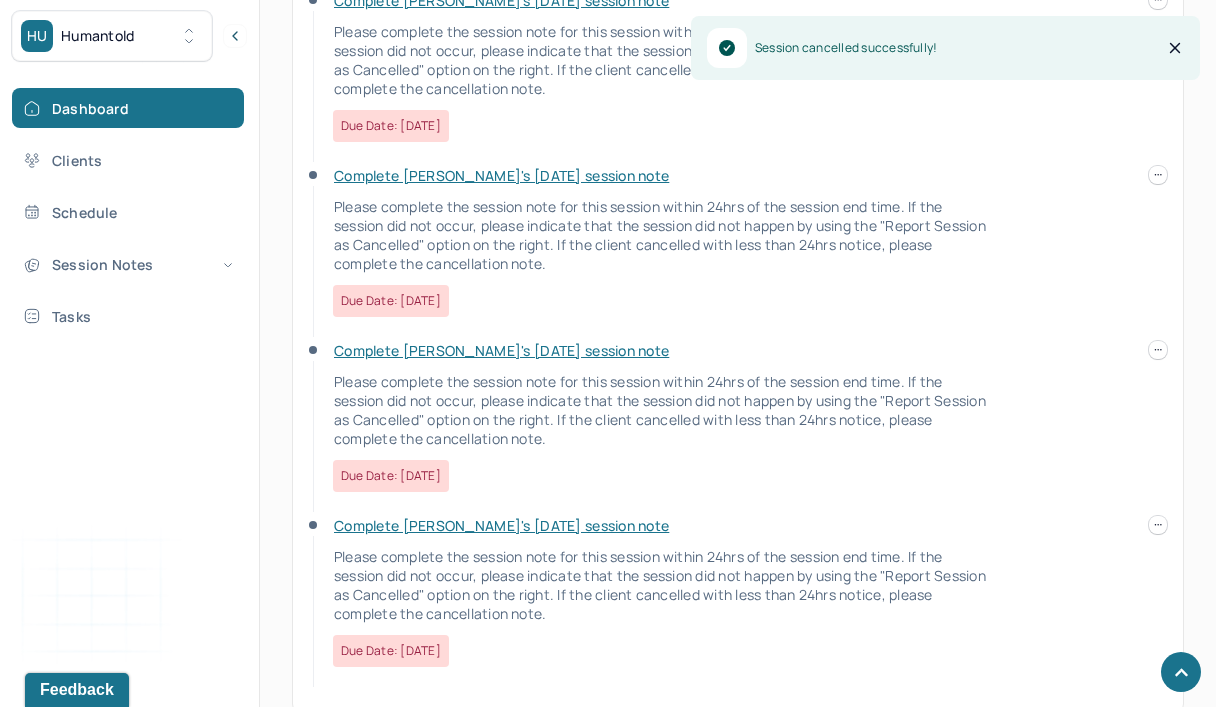 scroll, scrollTop: 732, scrollLeft: 0, axis: vertical 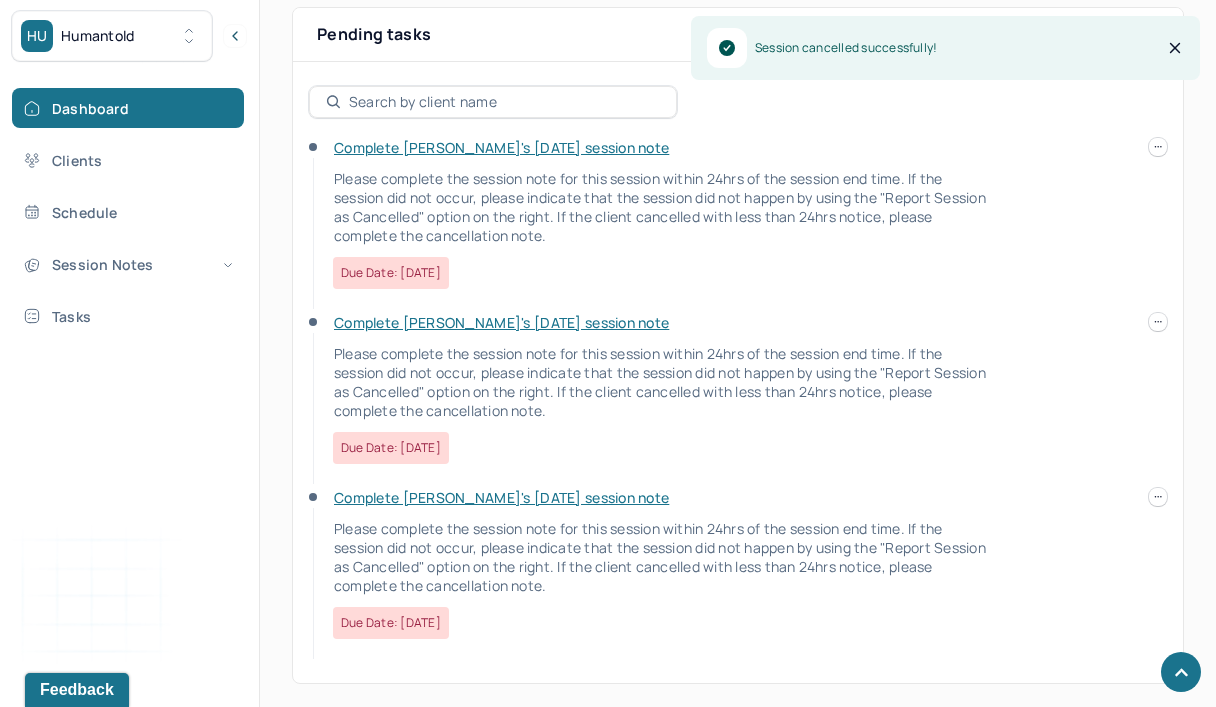 click at bounding box center [1158, 497] 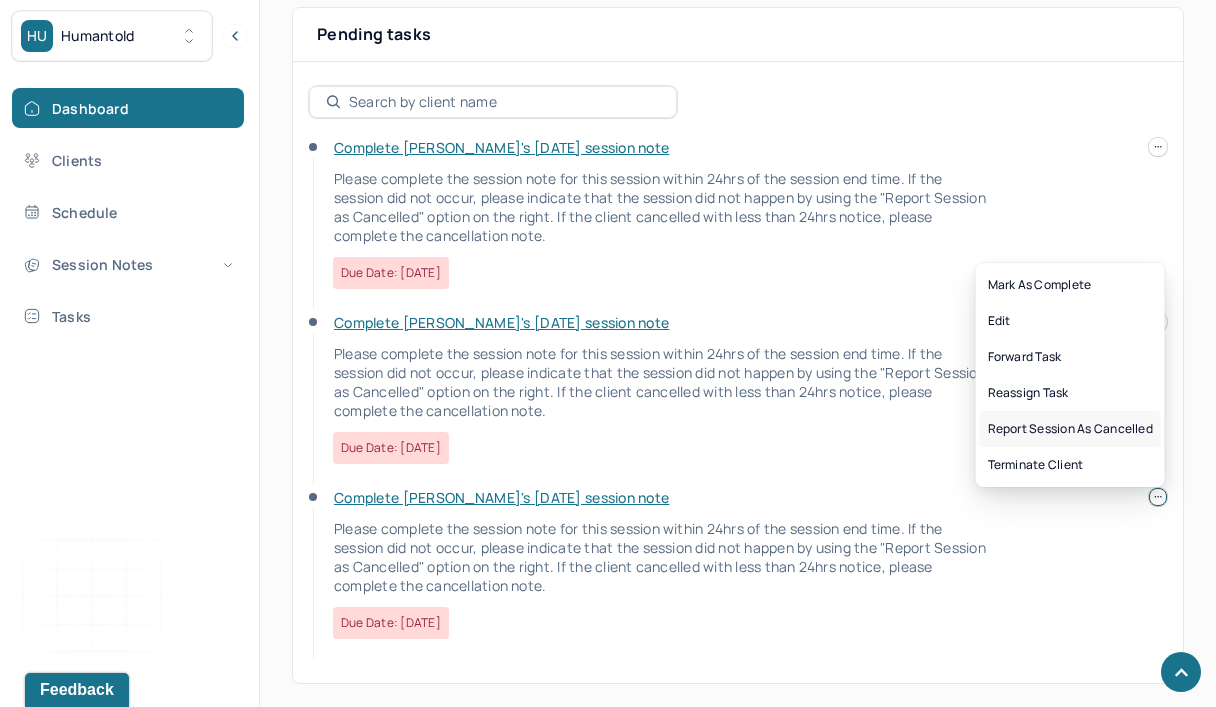 click on "Report session as cancelled" at bounding box center [1070, 429] 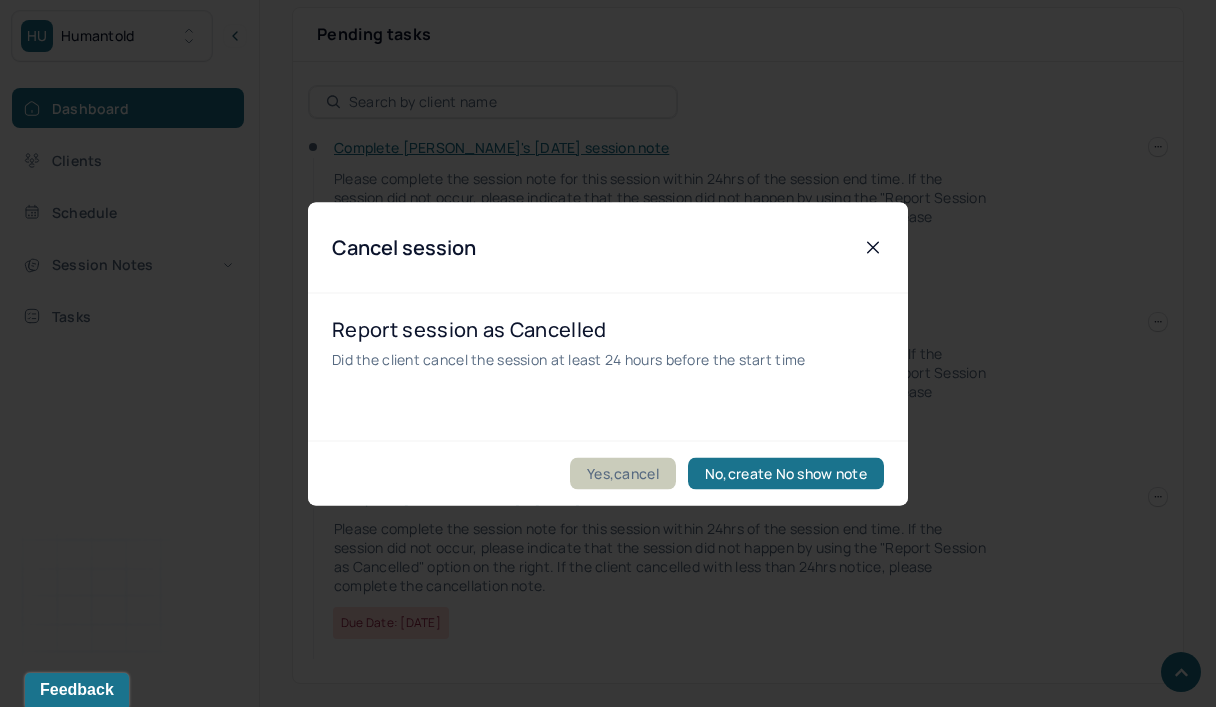 drag, startPoint x: 0, startPoint y: 0, endPoint x: 605, endPoint y: 476, distance: 769.80585 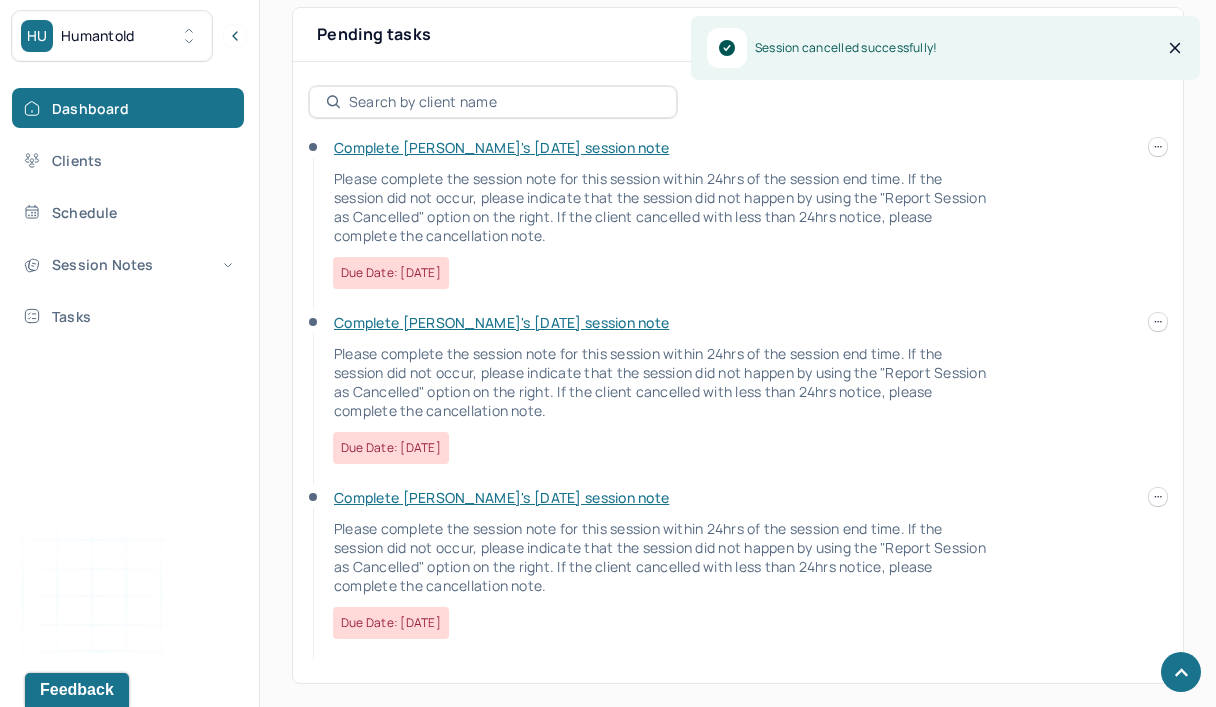 scroll, scrollTop: 557, scrollLeft: 0, axis: vertical 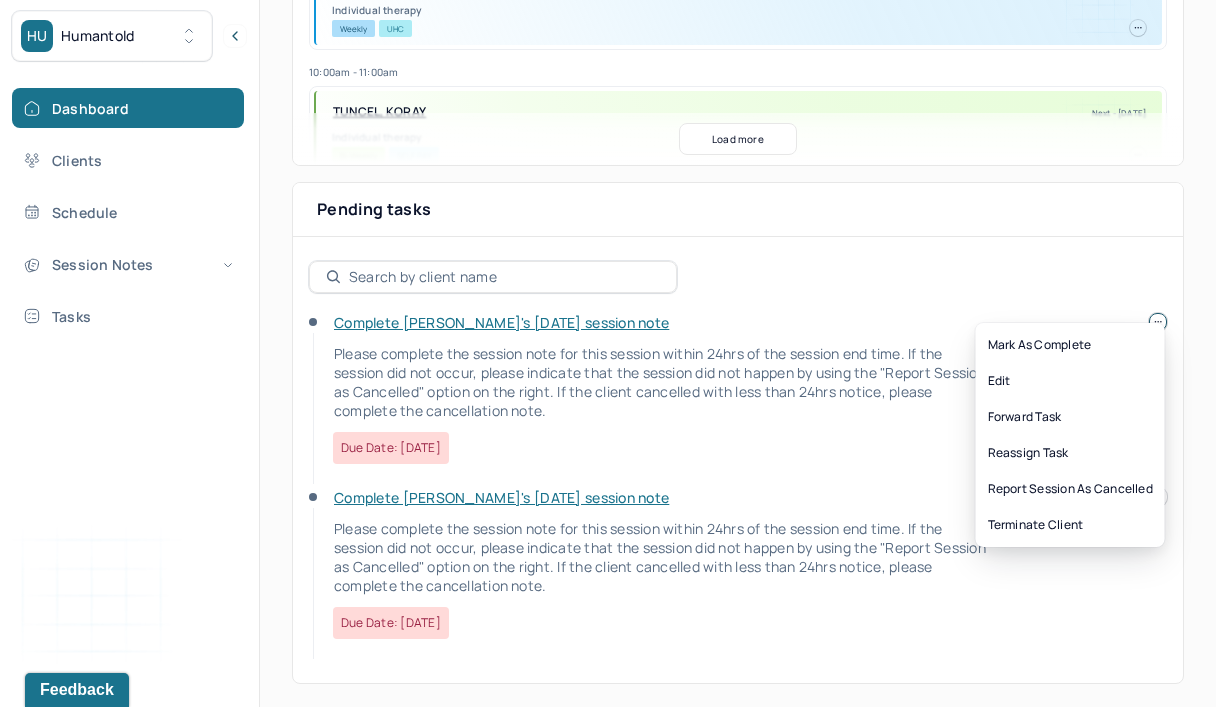 click on "HU Humantold       Dashboard Clients Schedule Session Notes Tasks [PERSON_NAME] provider Logout   Search by client name, chart number     FAQs     MS [PERSON_NAME] Let’s get you started 🚀 You can manage your caseload and availability here   this week   SESSIONS SCHEDULED 6 COMPLETED NOTES 2 LATE NOTES 0 My Schedule View caseload 5:00pm - 6:00pm   [PERSON_NAME]   Next - [DATE] Individual therapy Weekly UHC     10:00am - 11:00am   TUNCEL, KORAY   Next - [DATE] Individual therapy Bi-Weekly Self Pay     2:00pm - 3:00pm   LE, [PERSON_NAME]   Next - [DATE] Individual therapy Bi-Weekly CARE     6:00pm - 7:00pm   [PERSON_NAME]   Next - [DATE] Individual therapy Bi-Weekly AET     11:00am - 12:00pm   [PERSON_NAME]   Next - [DATE] Individual therapy Weekly CARE     5:00pm - 6:00pm   [PERSON_NAME]   Next - [DATE] Individual therapy Bi-Weekly CARE     10:00am - 11:00am   [PERSON_NAME]   Next - [DATE] Individual therapy Bi-Weekly BCBS     11:00am - 12:00pm     CARE" at bounding box center (608, 75) 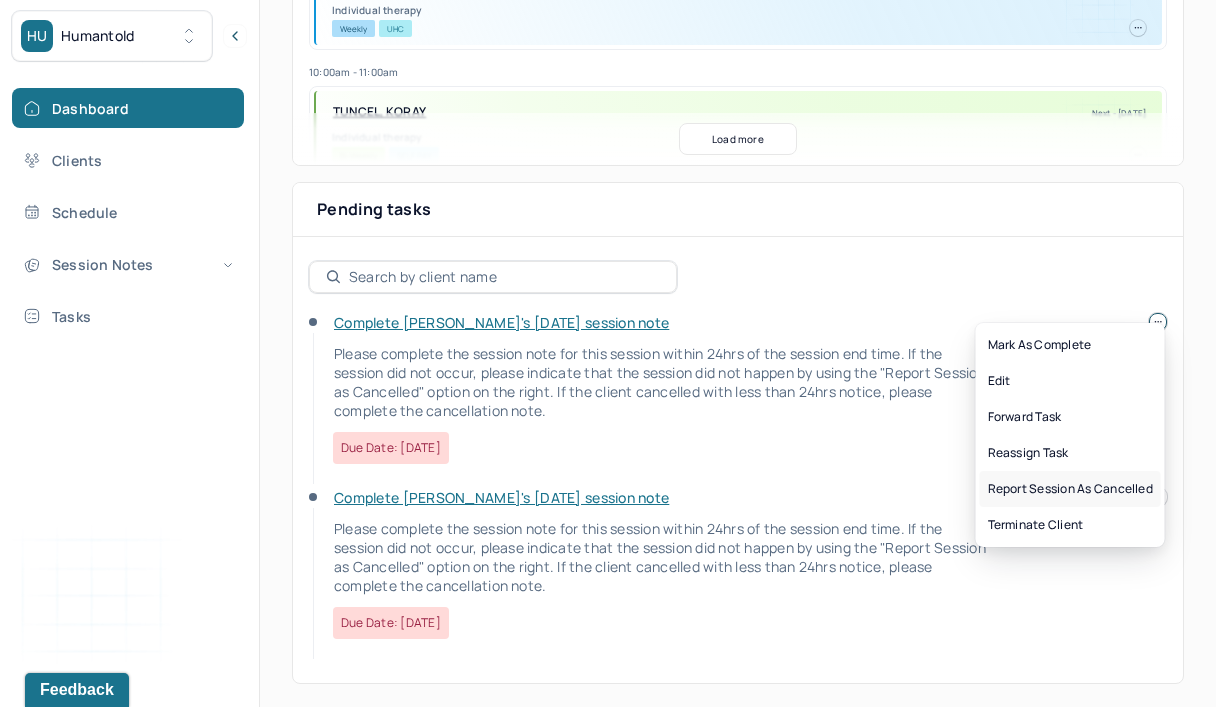 click on "Report session as cancelled" at bounding box center (1070, 489) 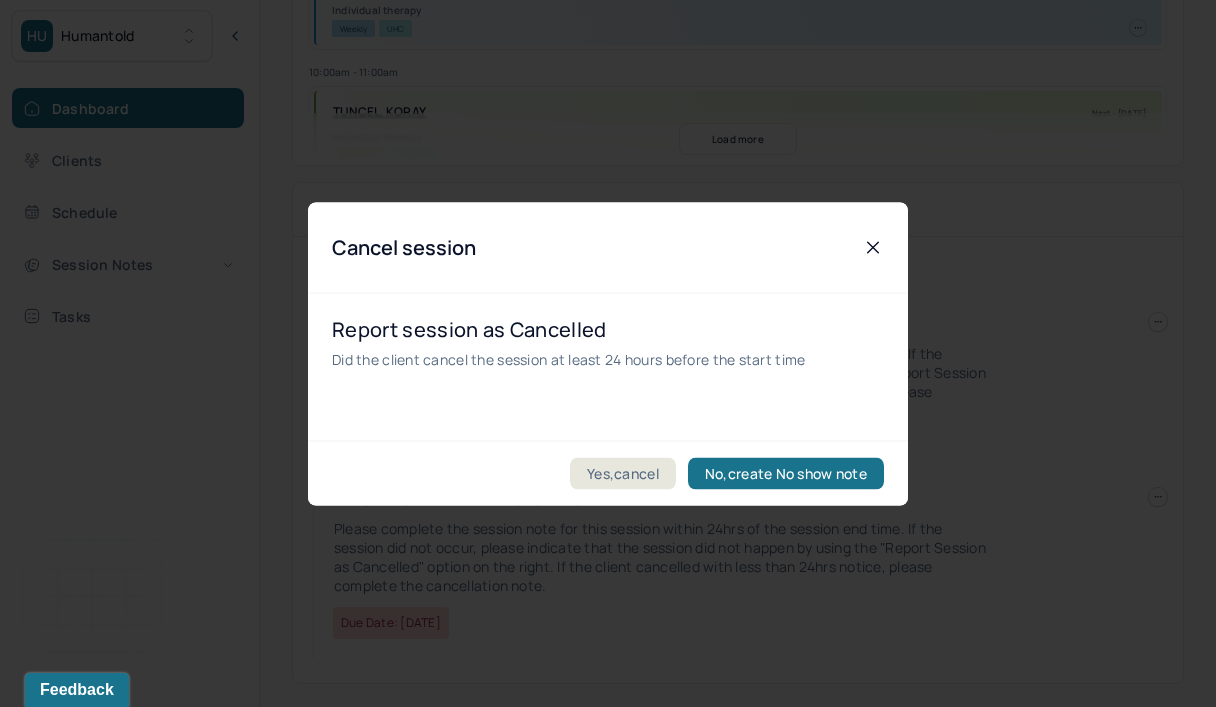 click on "Yes,cancel" at bounding box center (623, 473) 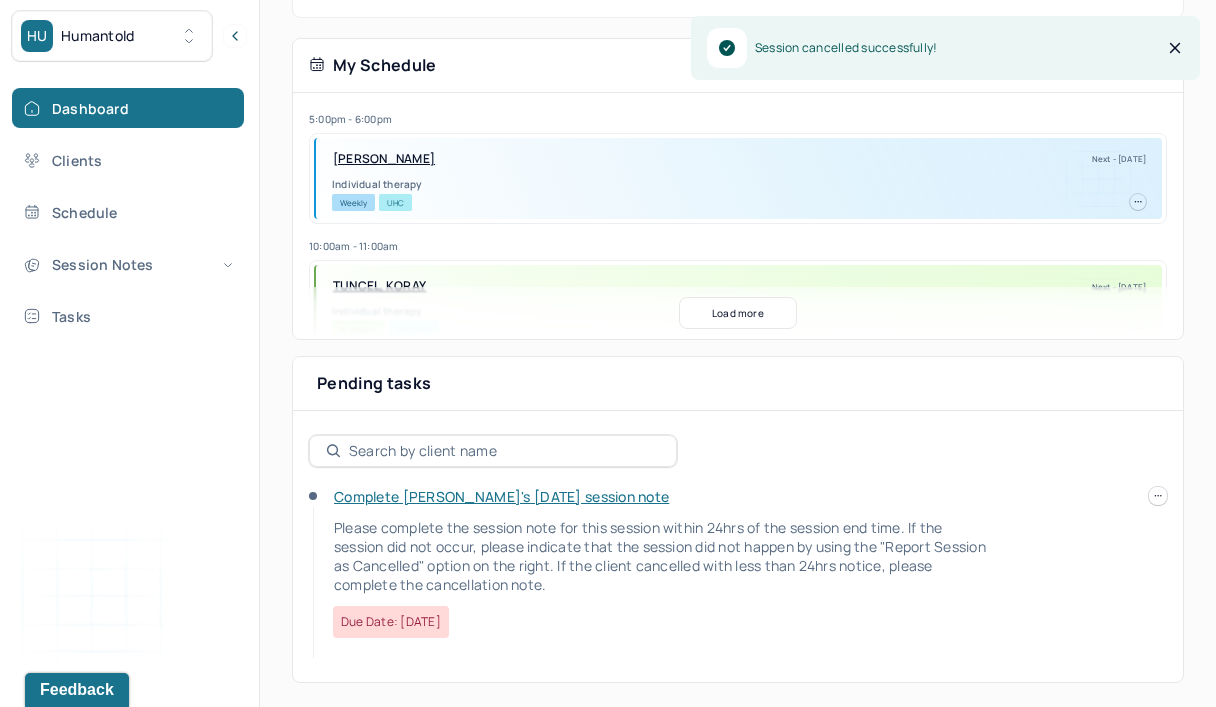 scroll, scrollTop: 382, scrollLeft: 0, axis: vertical 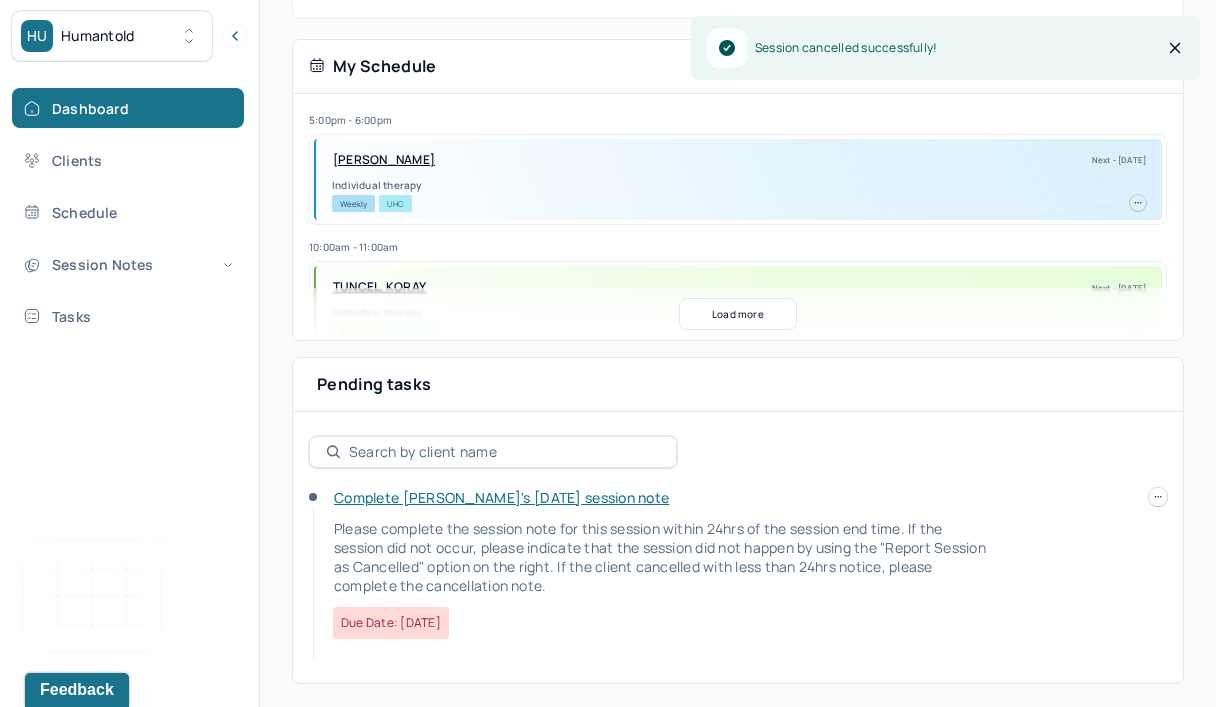 click at bounding box center (1158, 497) 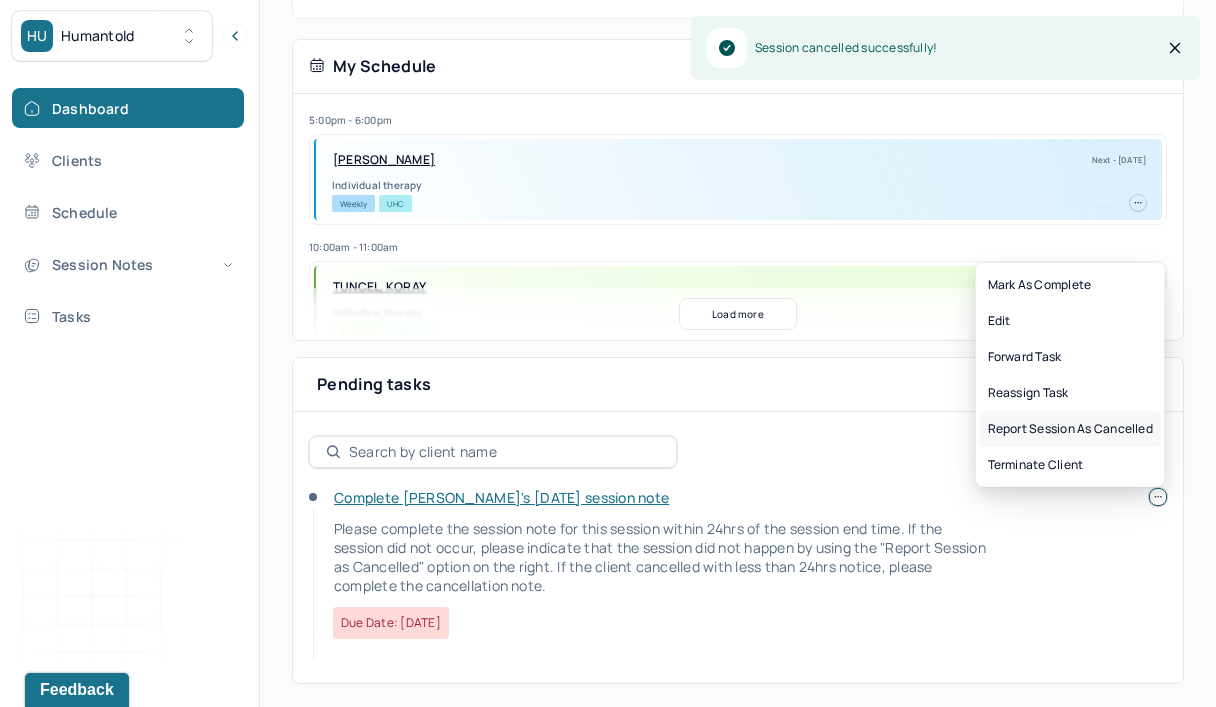 click on "Report session as cancelled" at bounding box center (1070, 429) 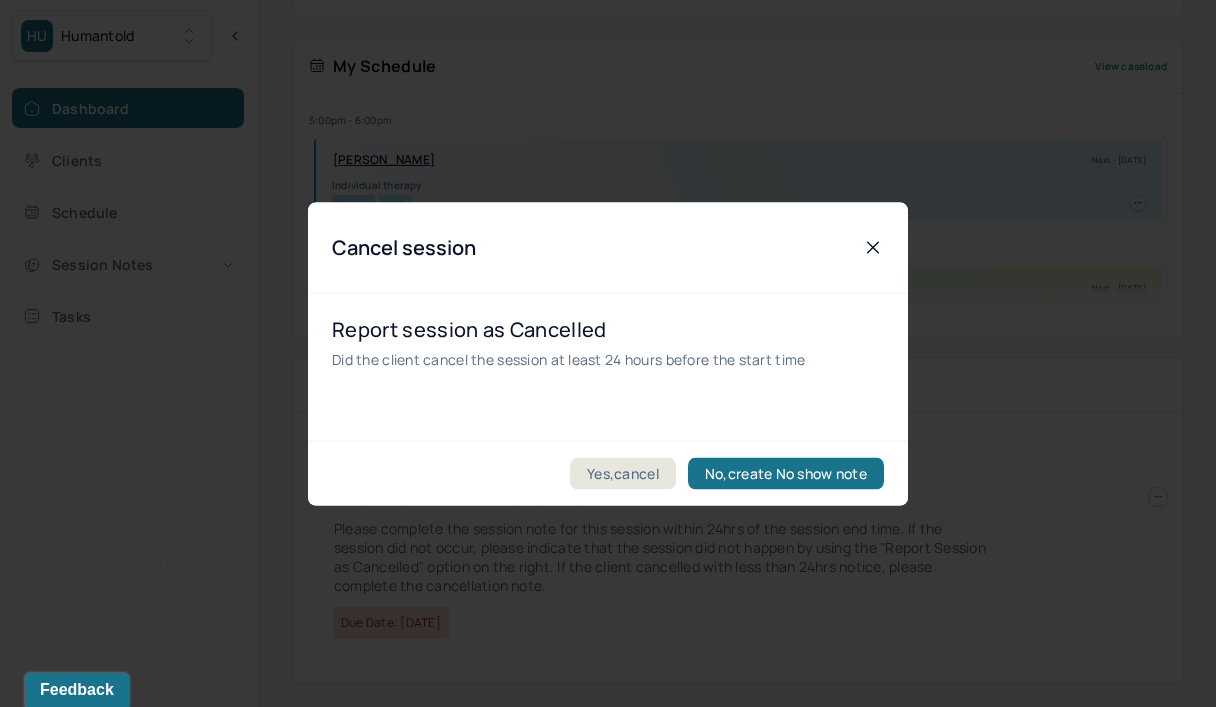 click on "Yes,cancel" at bounding box center [623, 473] 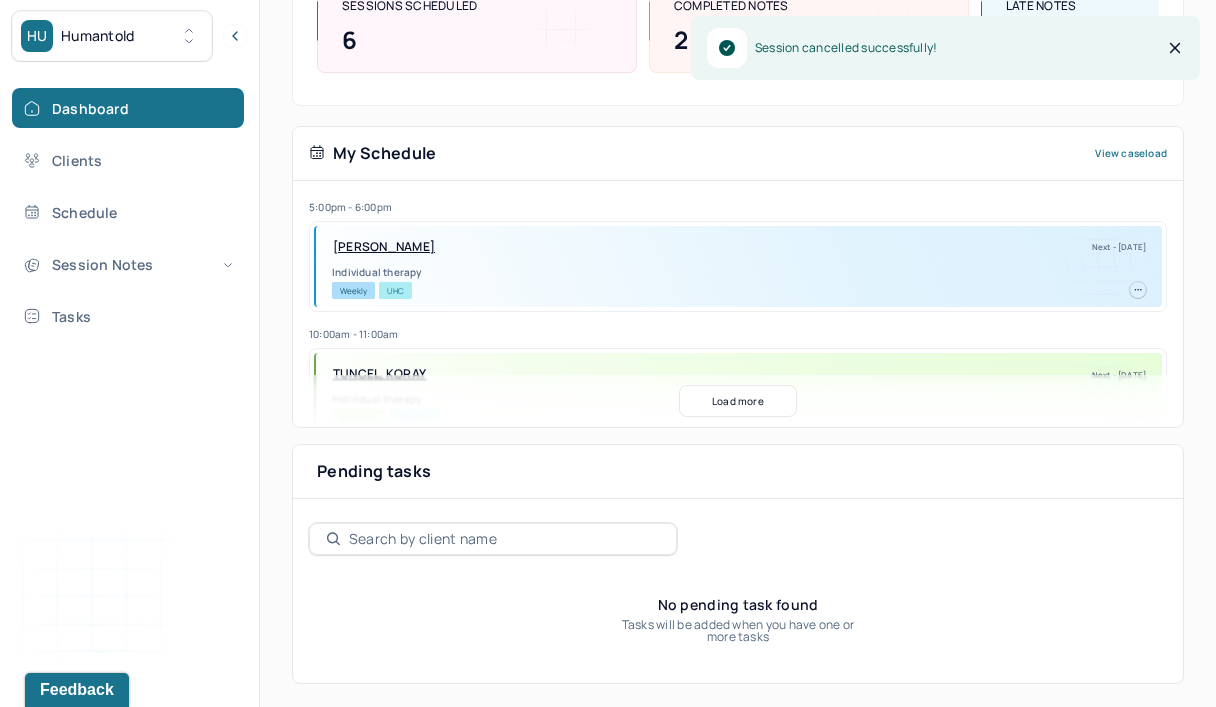 scroll, scrollTop: 0, scrollLeft: 0, axis: both 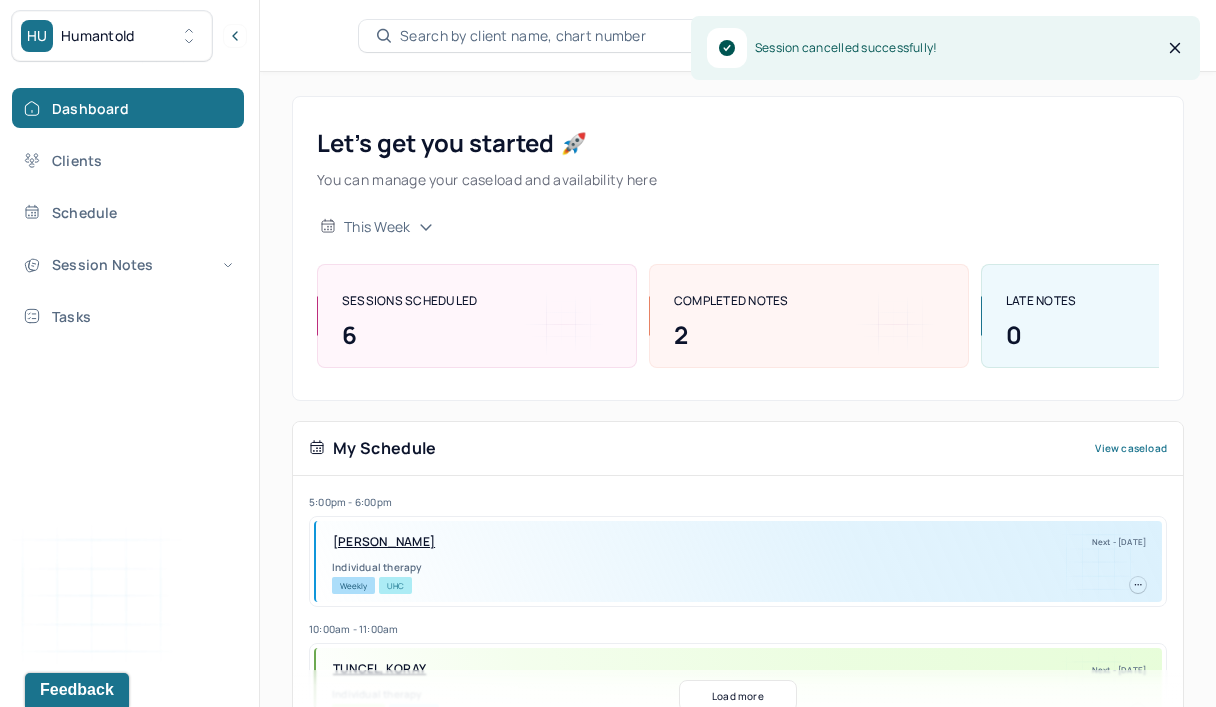 click on "Dashboard" at bounding box center [128, 108] 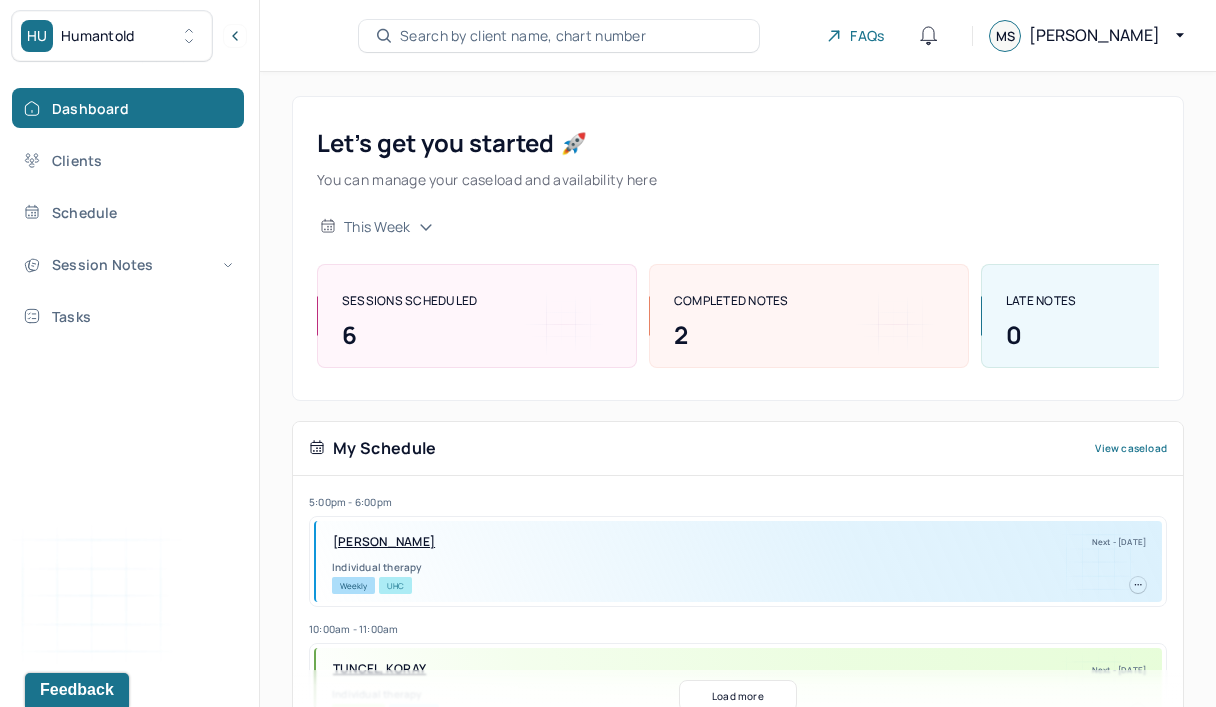 click on "Session Notes" at bounding box center (128, 264) 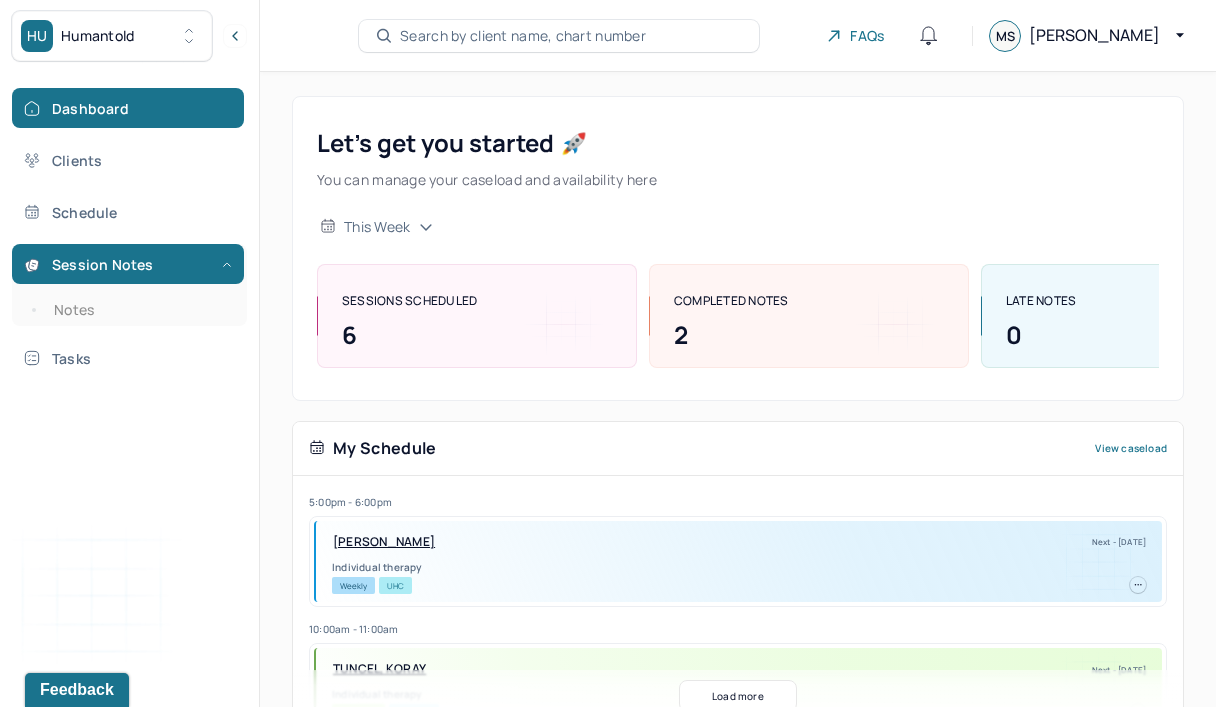 click on "Notes" at bounding box center [139, 310] 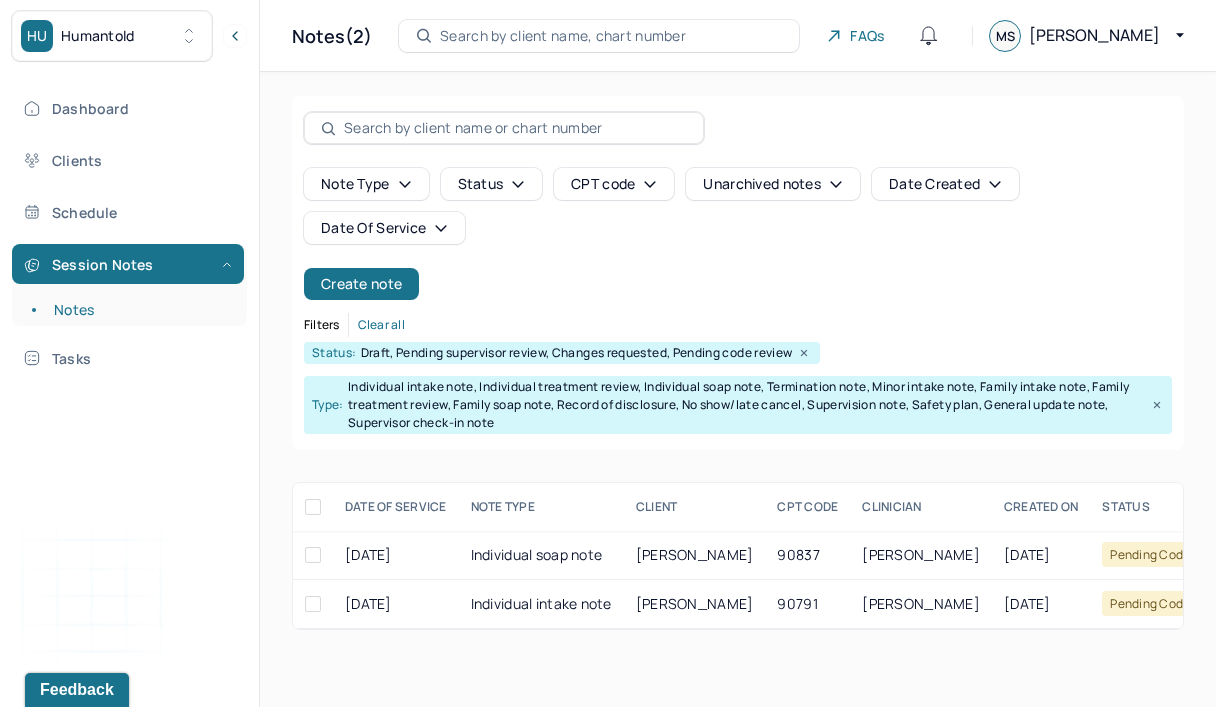 click on "Create note" at bounding box center (361, 284) 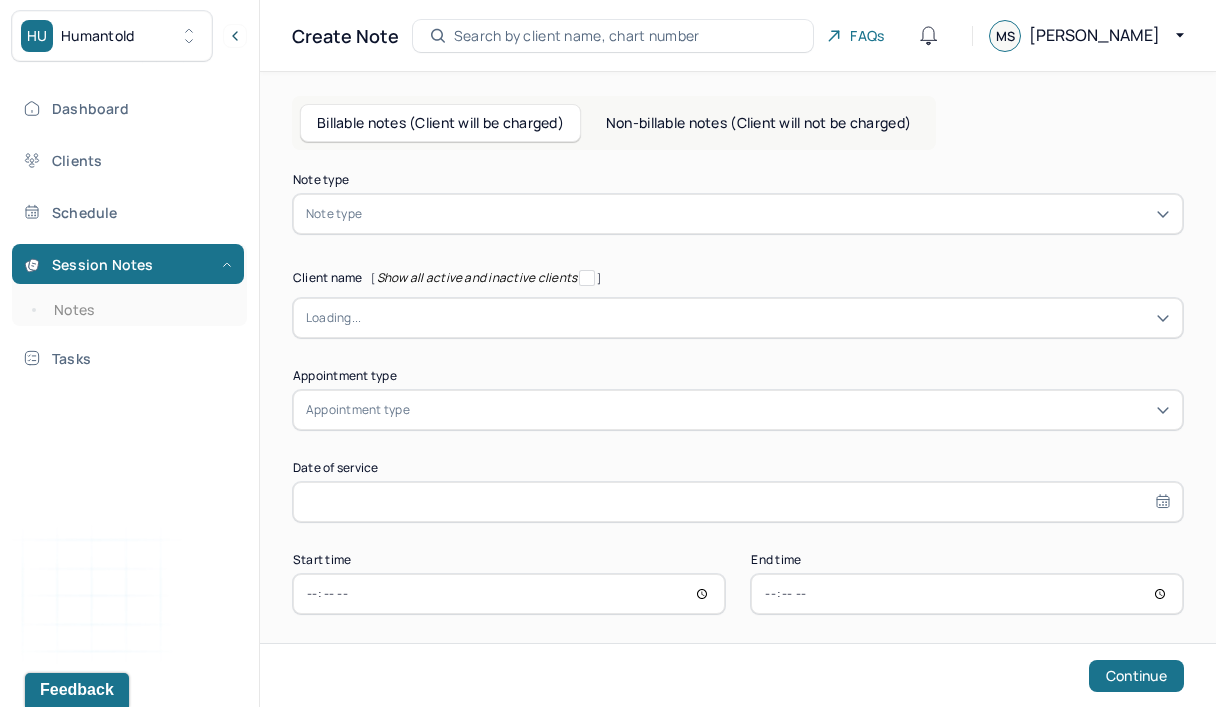 click on "Non-billable notes (Client will not be charged)" at bounding box center [758, 123] 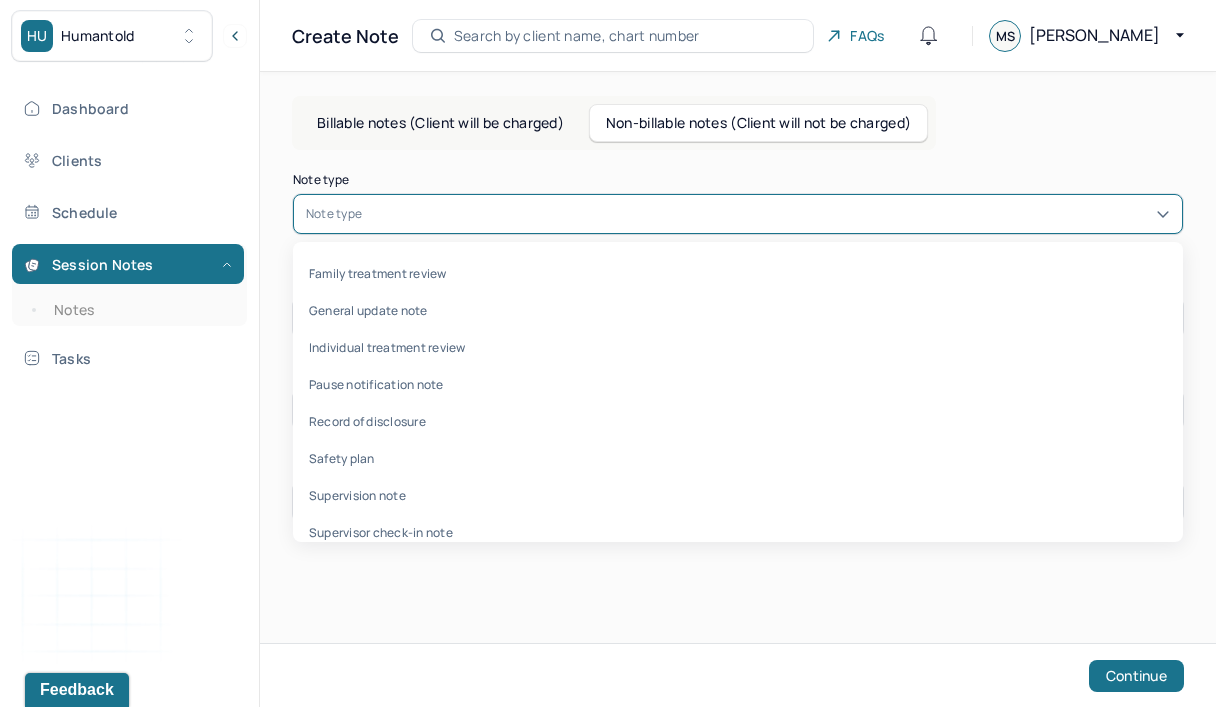 click at bounding box center [768, 214] 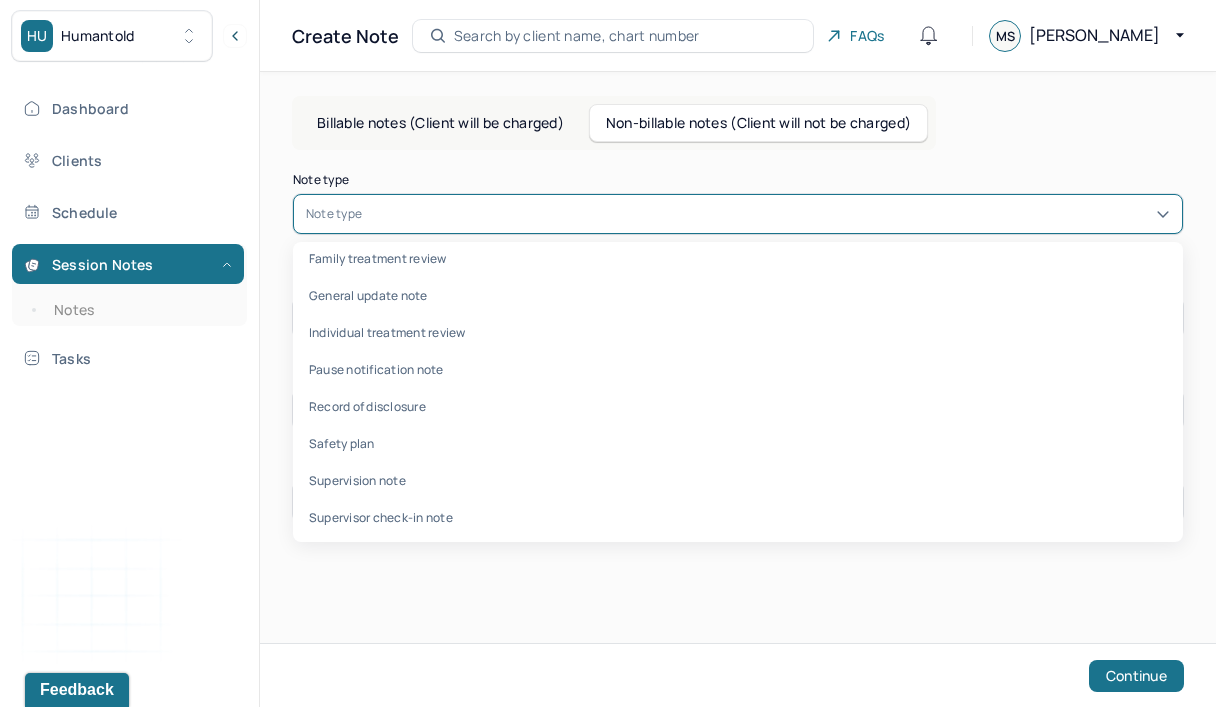 scroll, scrollTop: 59, scrollLeft: 0, axis: vertical 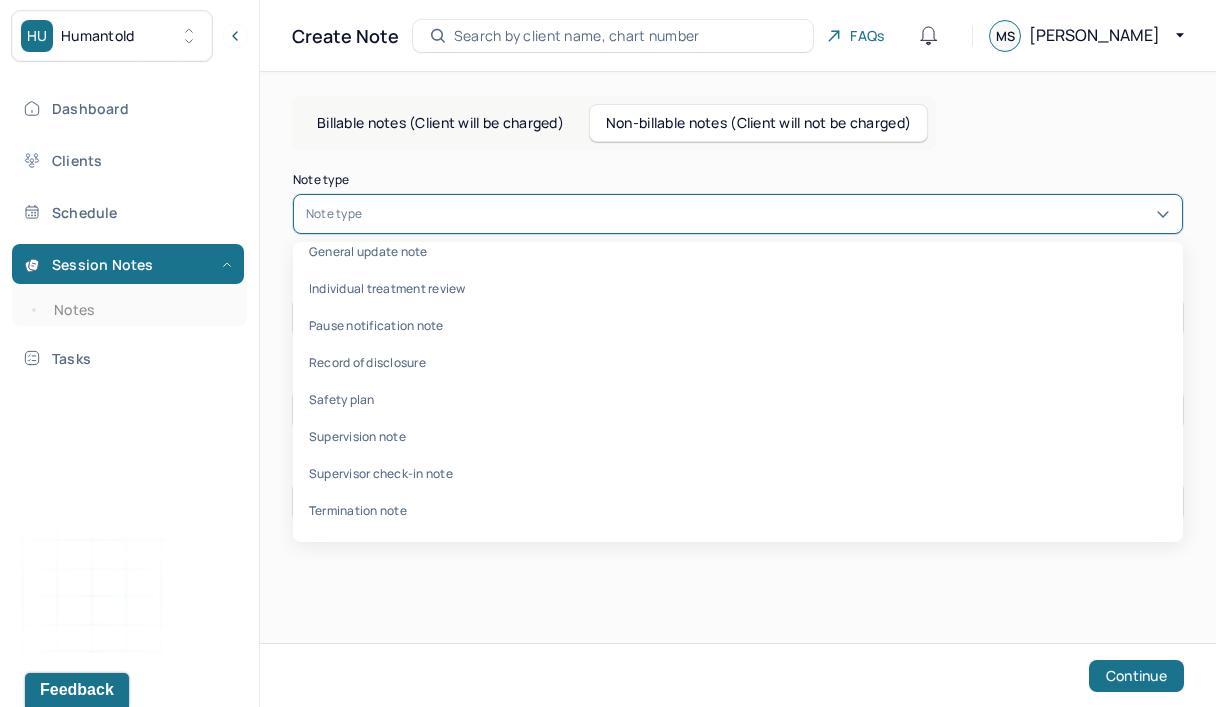 click on "Termination note" at bounding box center [738, 510] 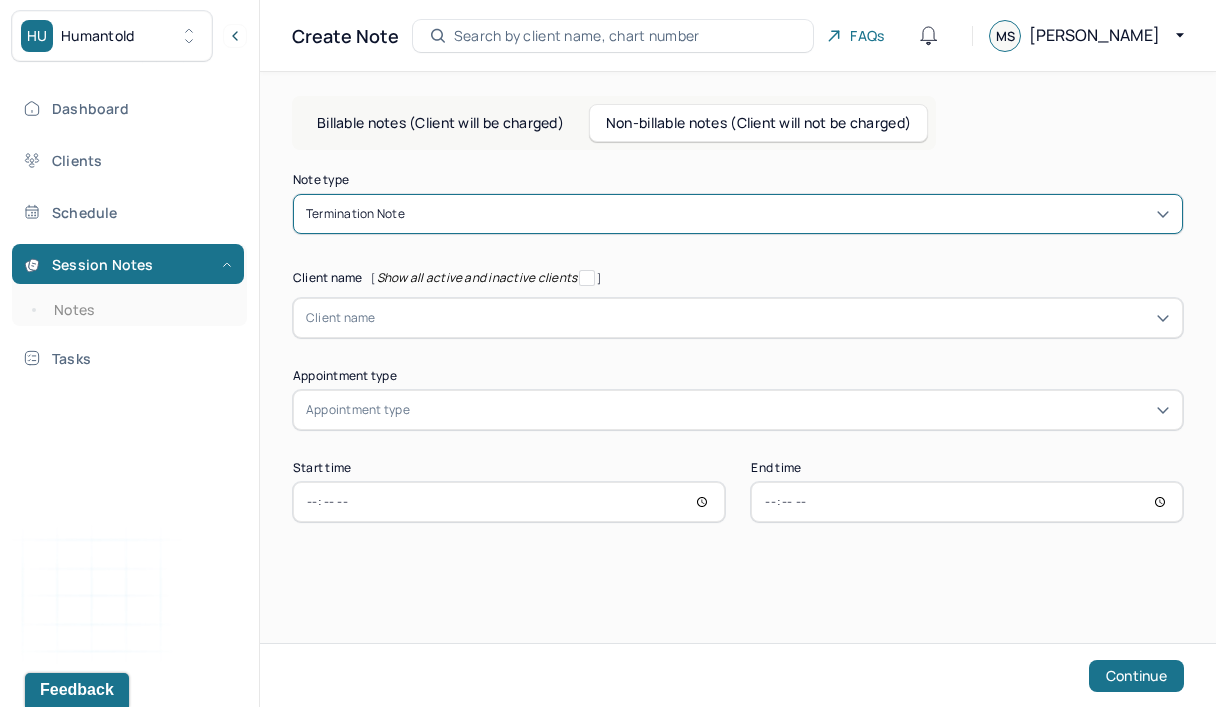 click at bounding box center [773, 318] 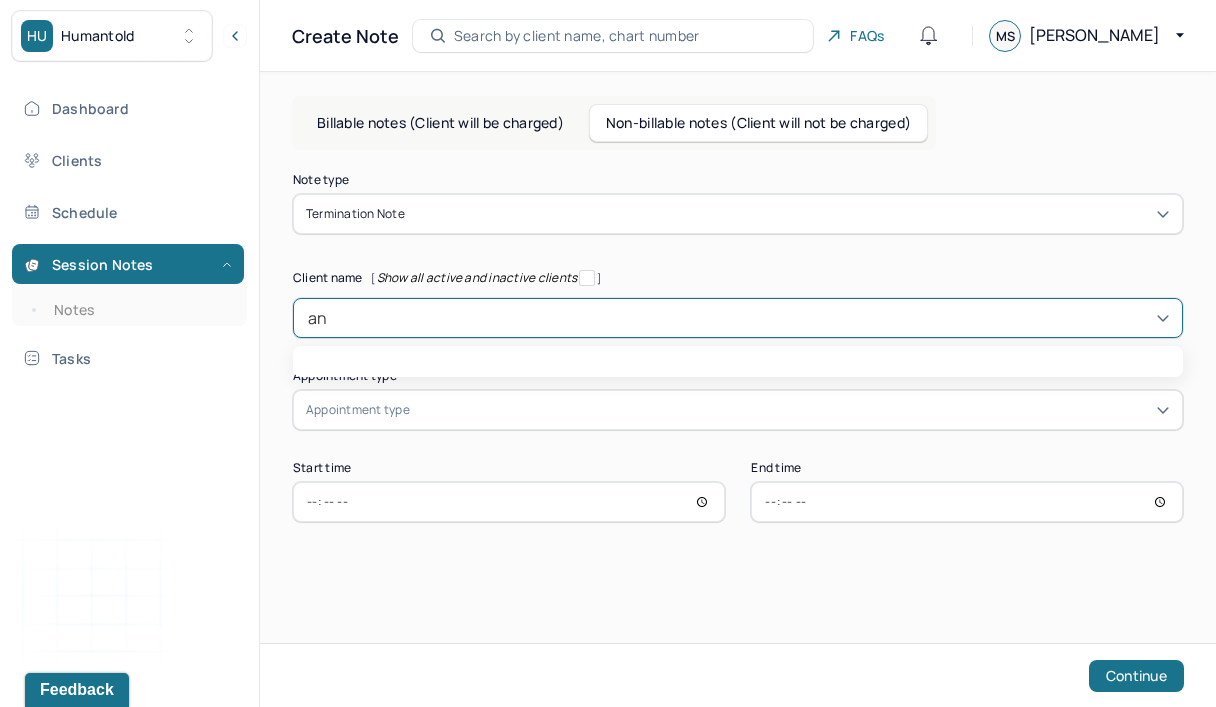 type on "[PERSON_NAME]" 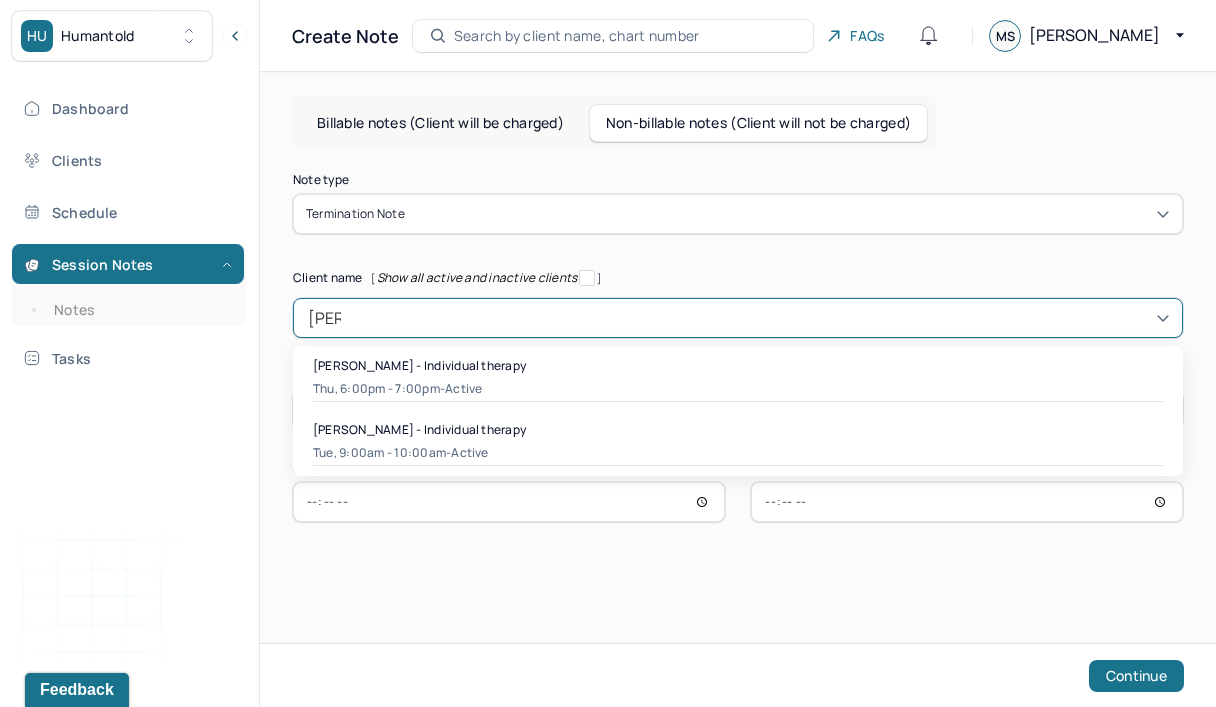 click on "[PERSON_NAME] - Individual therapy" at bounding box center (419, 365) 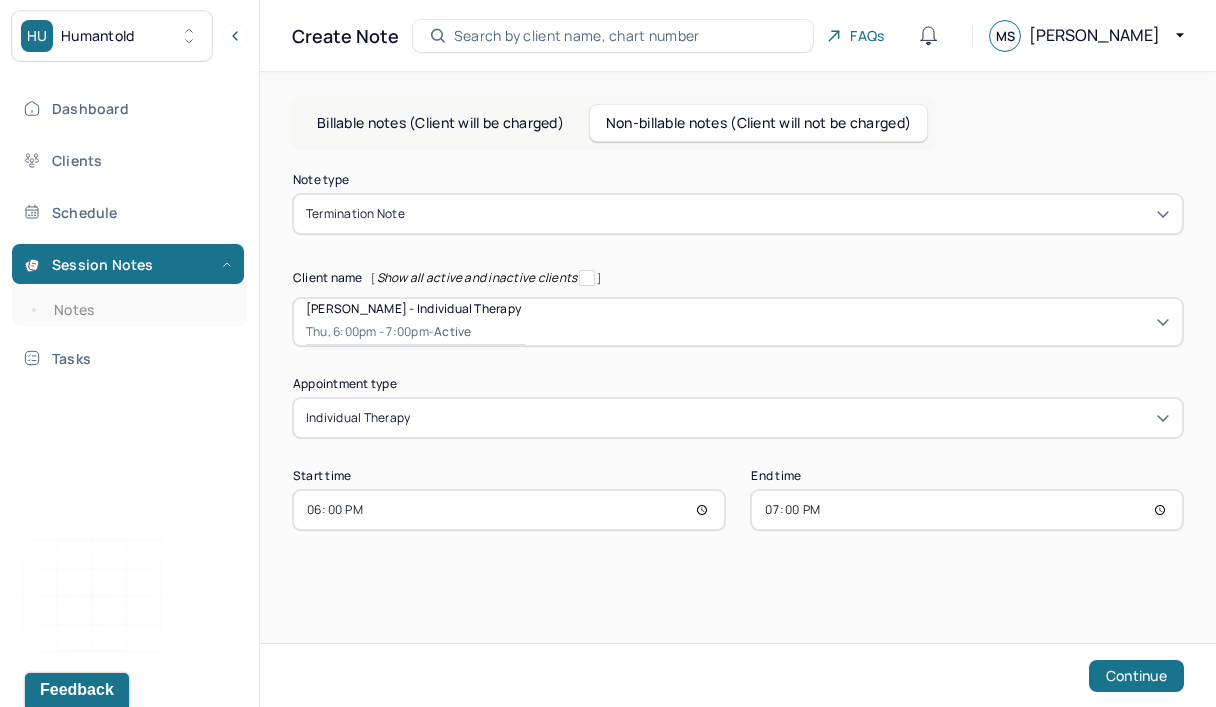 click on "Continue" at bounding box center [1136, 676] 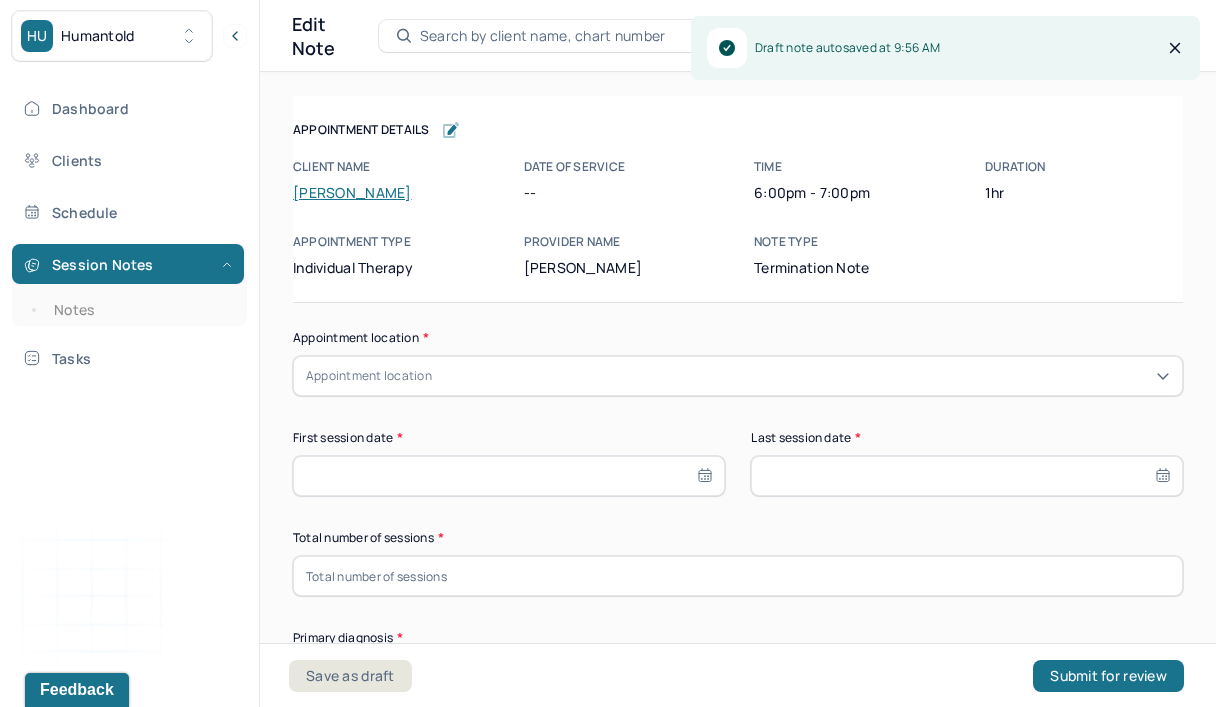 click on "Appointment location" at bounding box center [738, 376] 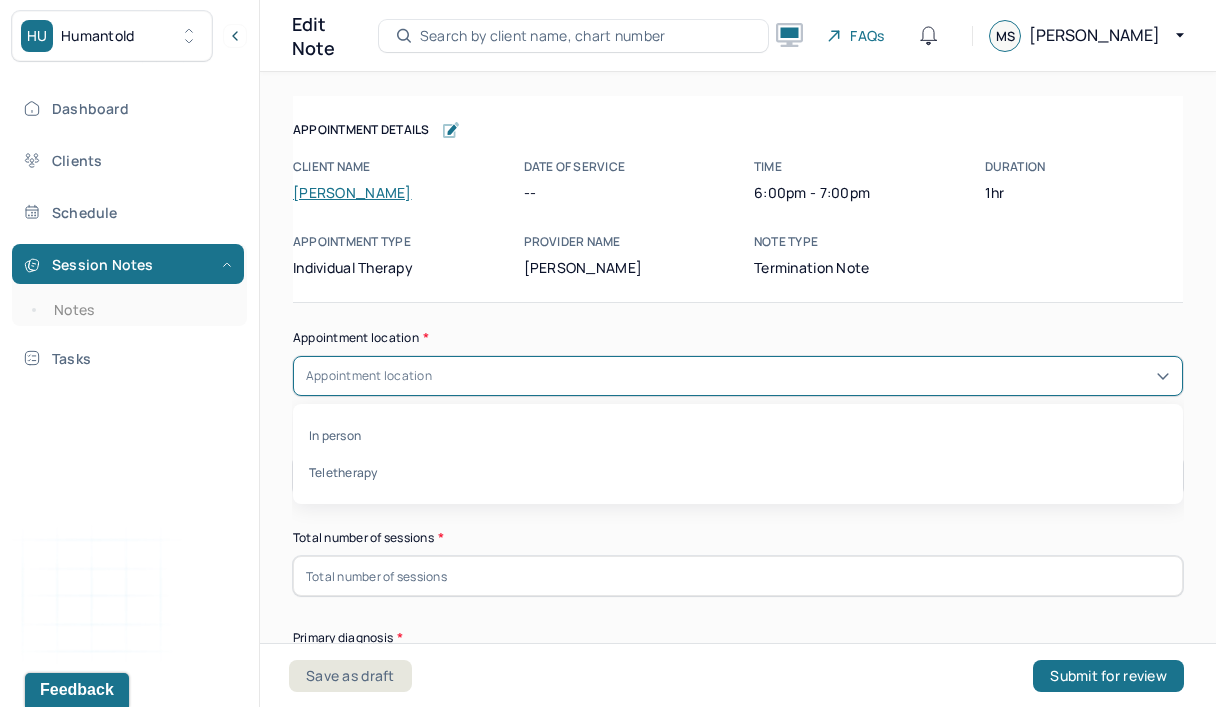 click on "Teletherapy" at bounding box center [738, 472] 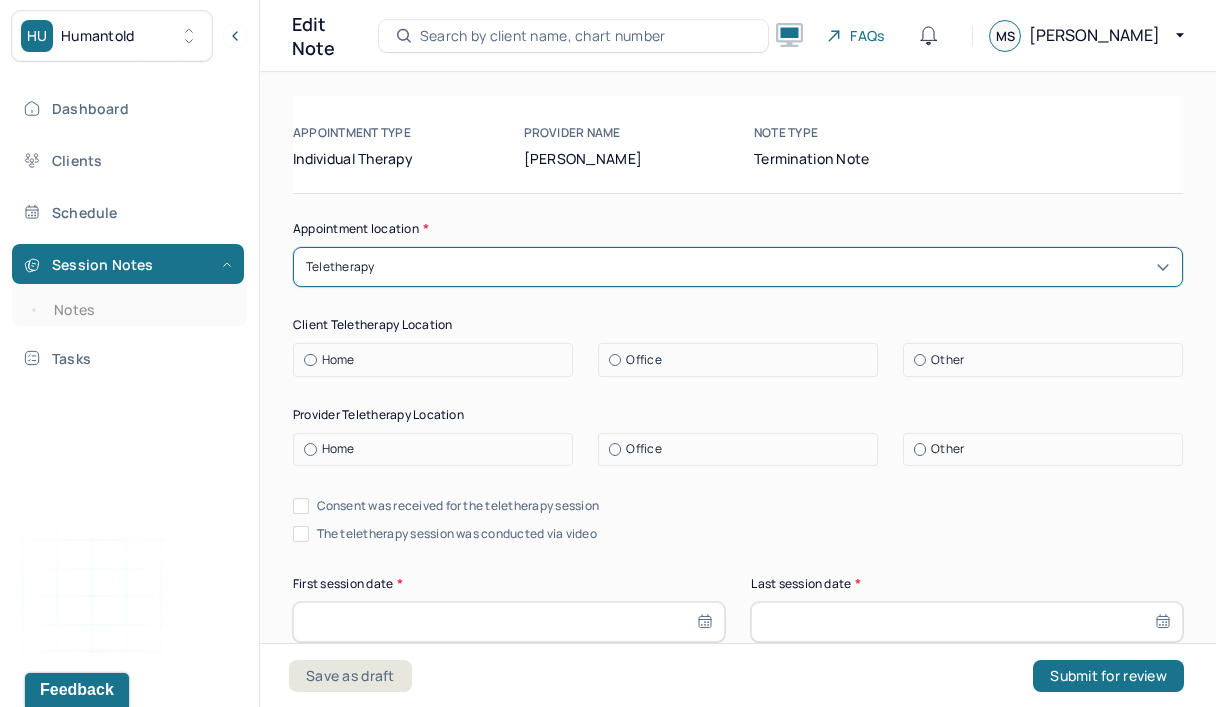 scroll, scrollTop: 147, scrollLeft: 0, axis: vertical 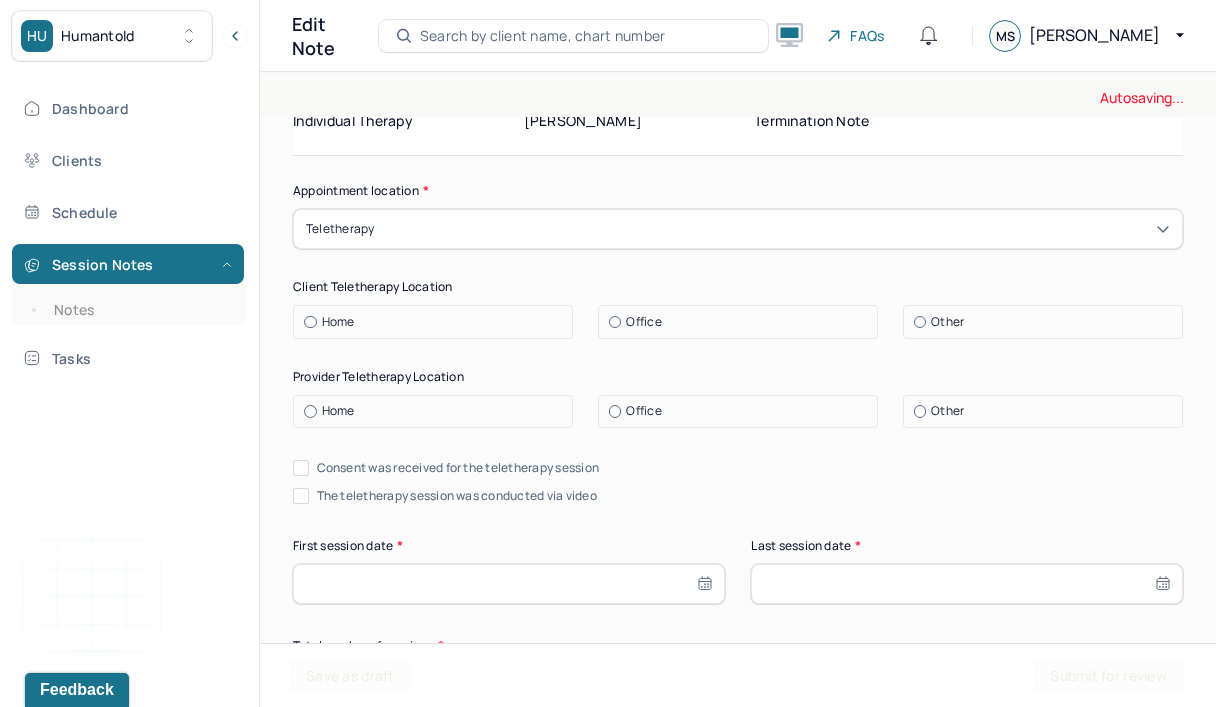 click at bounding box center [310, 322] 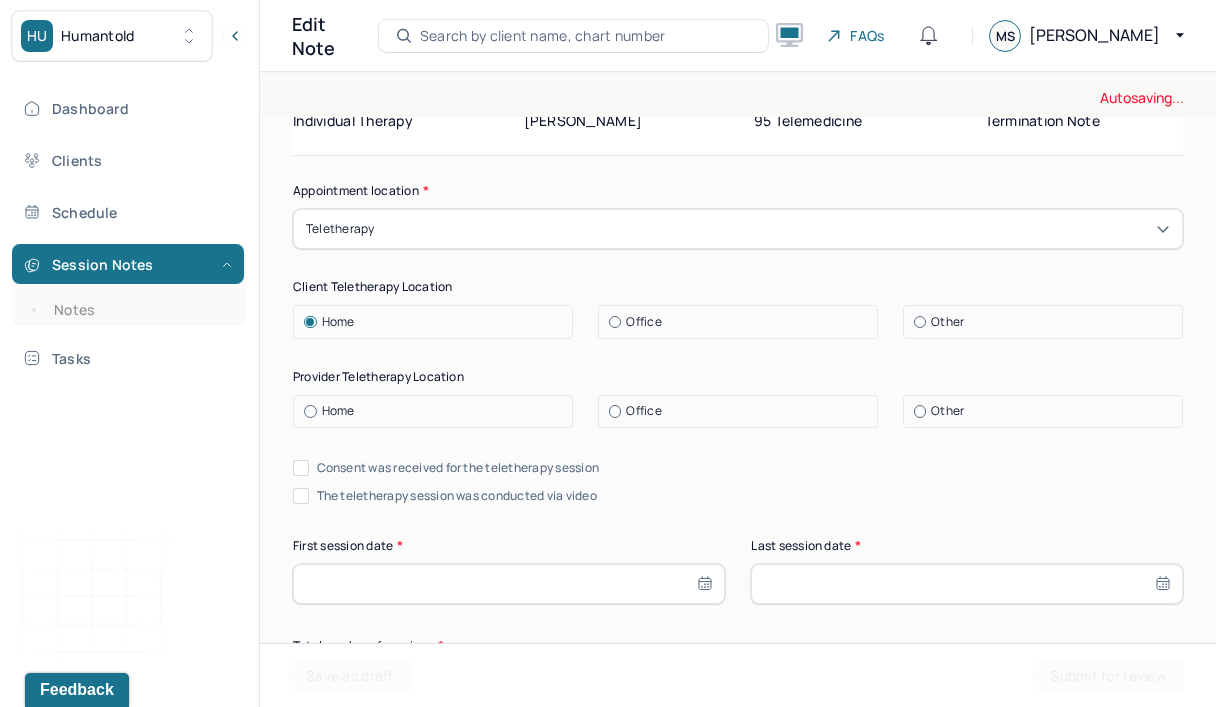 click at bounding box center [310, 411] 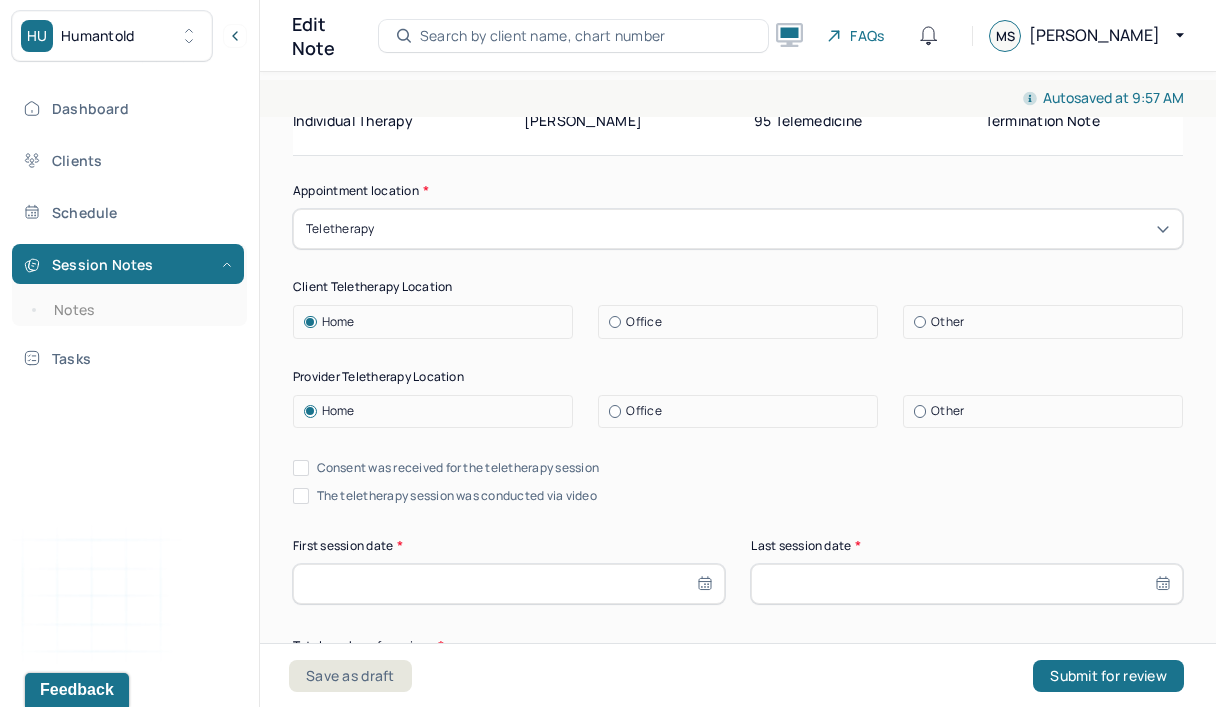 click on "Consent was received for the teletherapy session" at bounding box center (301, 468) 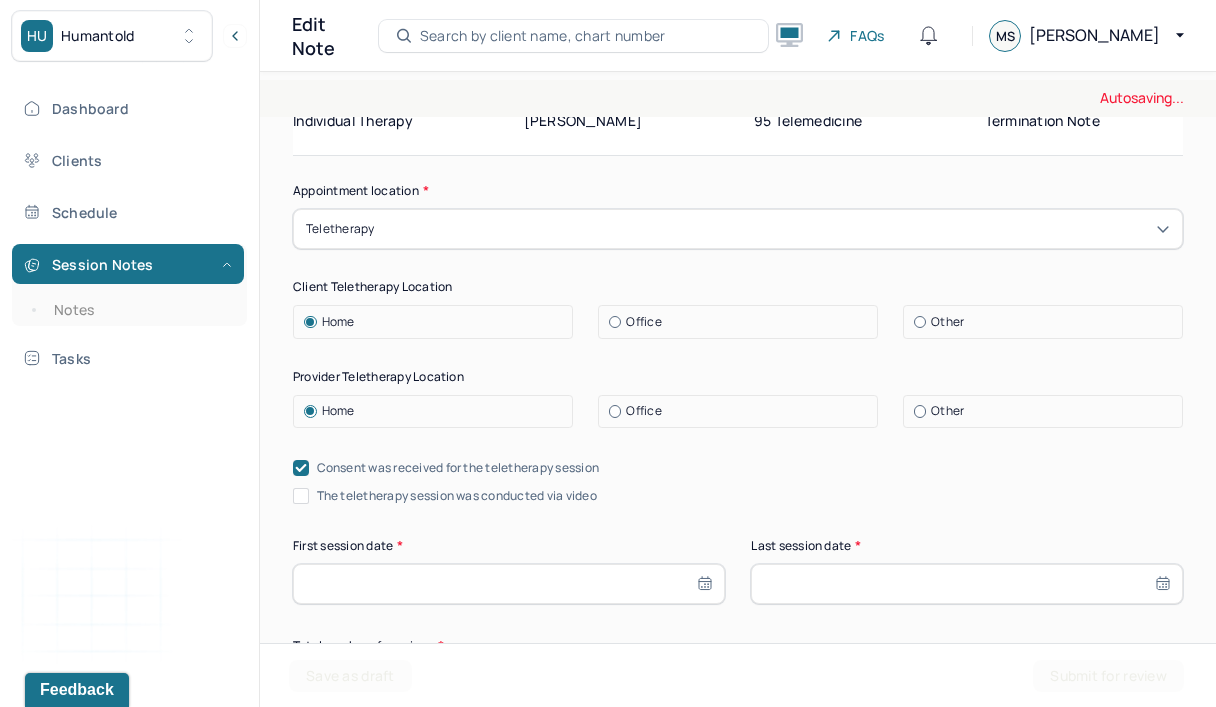 click on "The teletherapy session was conducted via video" at bounding box center [301, 496] 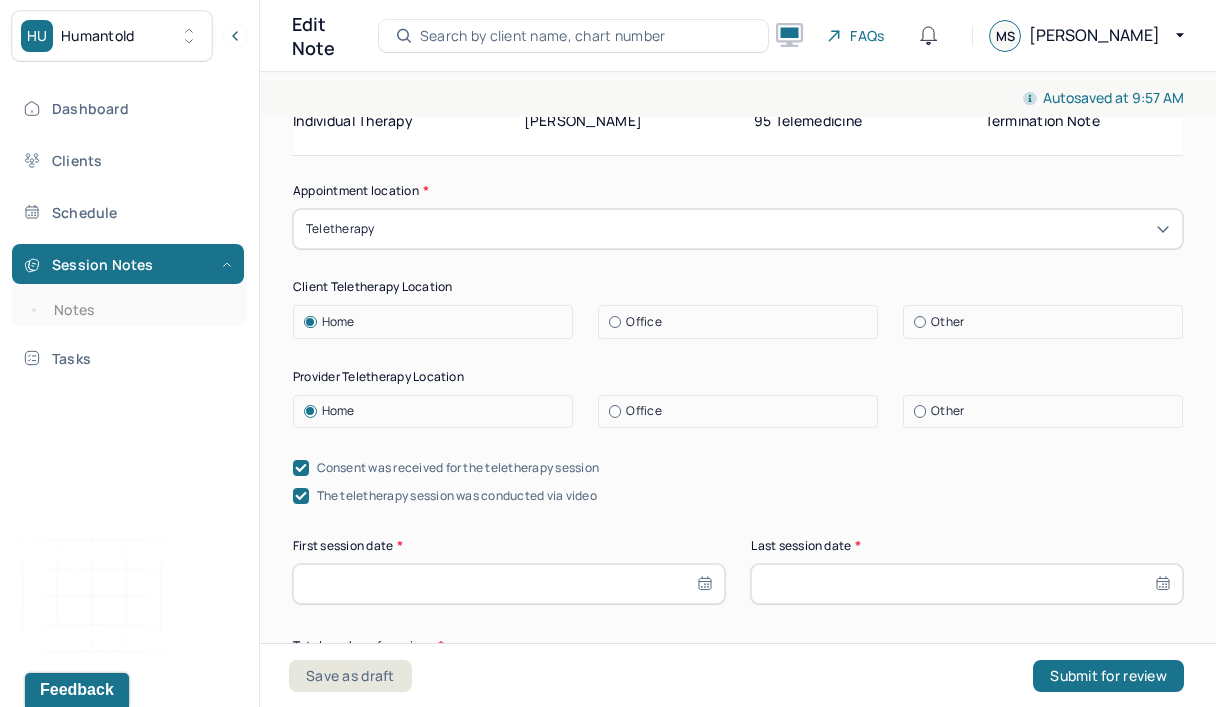 scroll, scrollTop: 162, scrollLeft: 0, axis: vertical 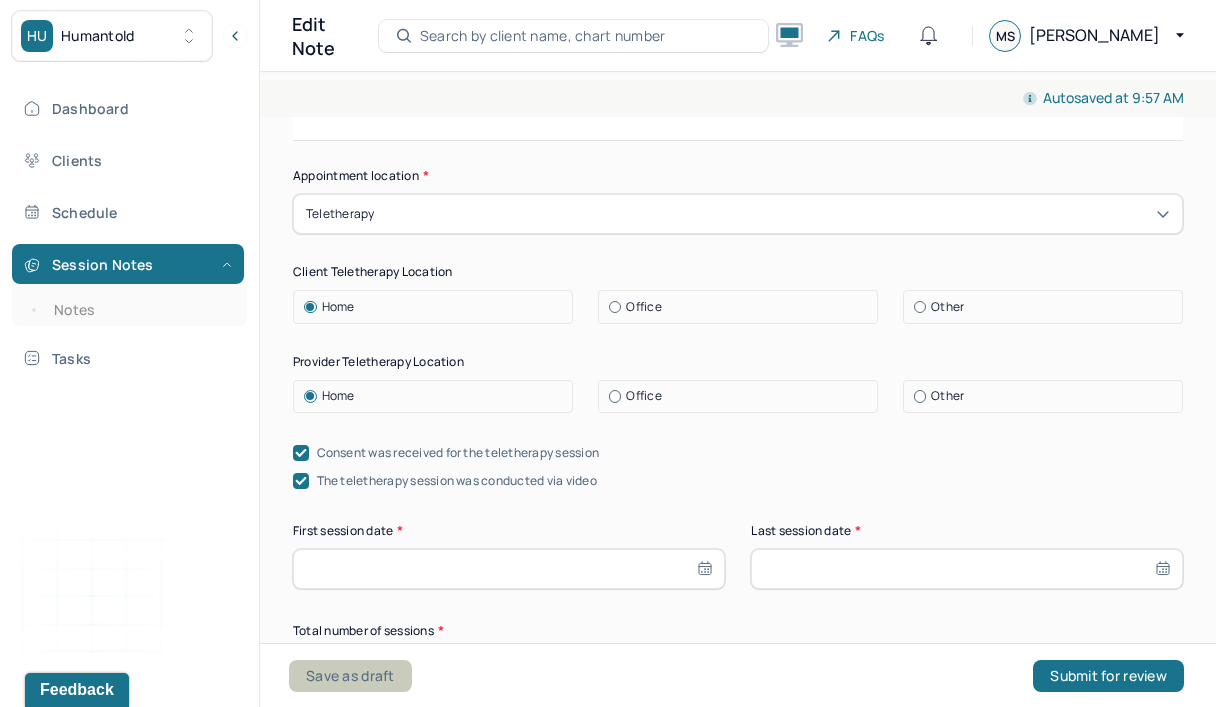 click on "Notes" at bounding box center [139, 310] 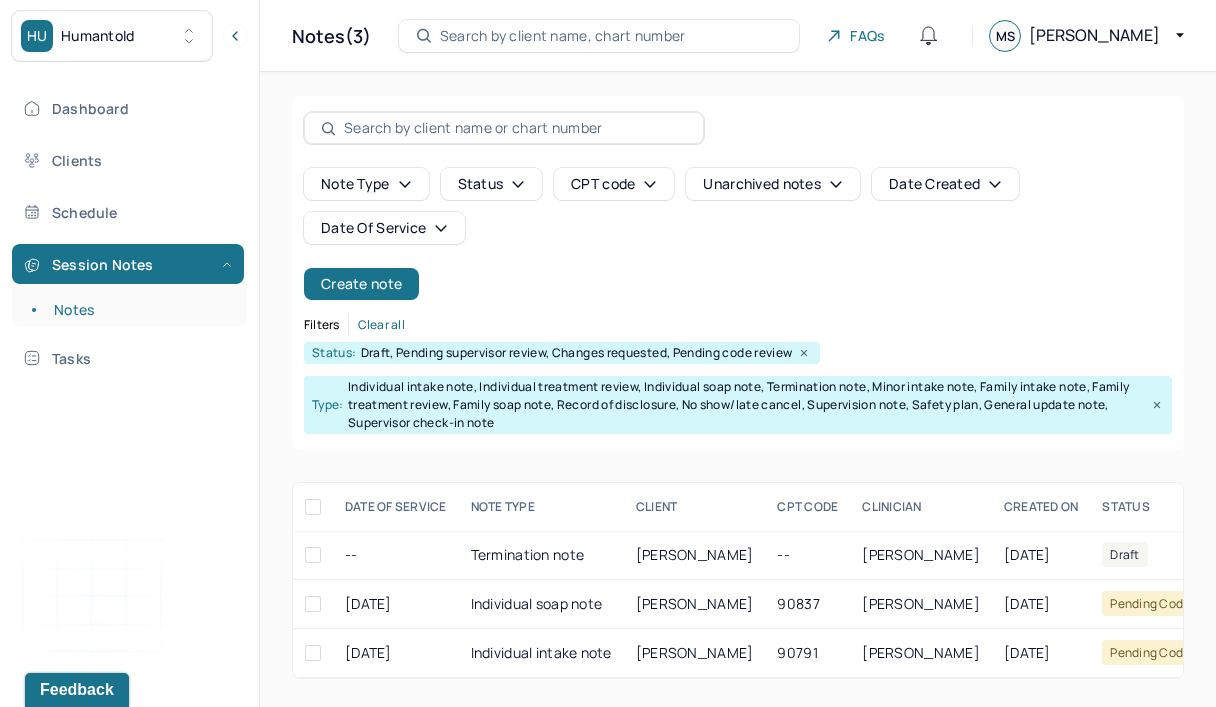 drag, startPoint x: 325, startPoint y: 677, endPoint x: 509, endPoint y: 30, distance: 672.6552 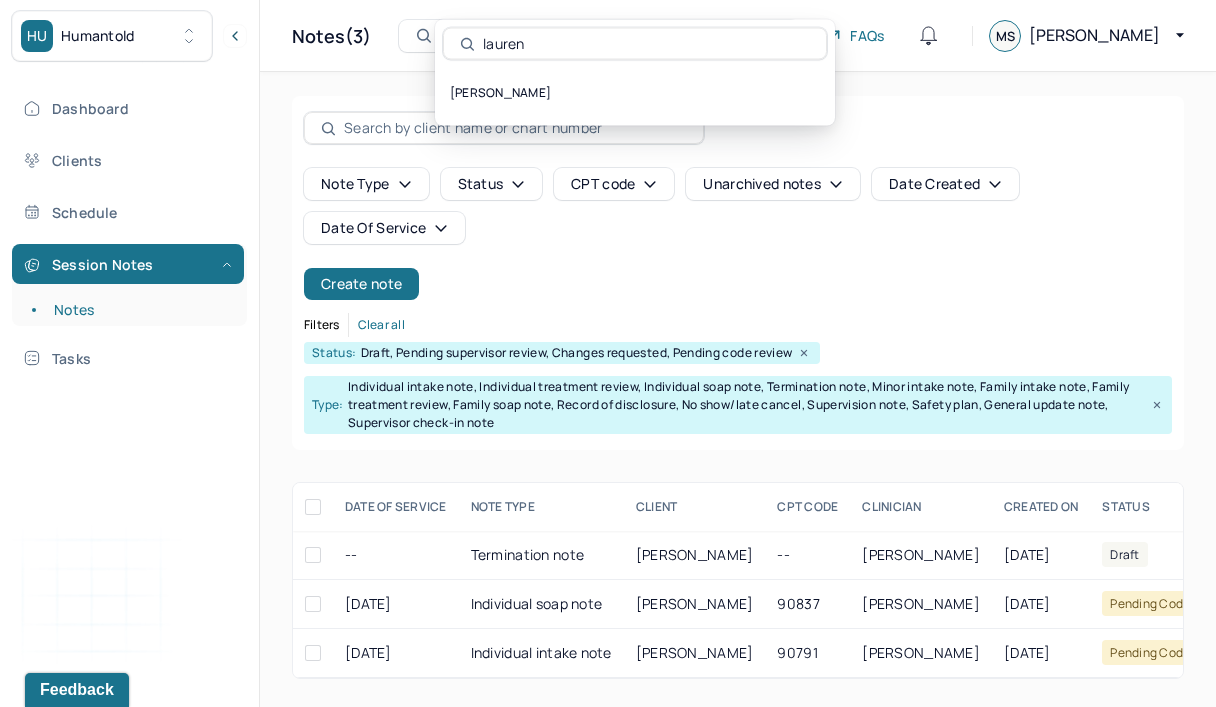 type on "lauren" 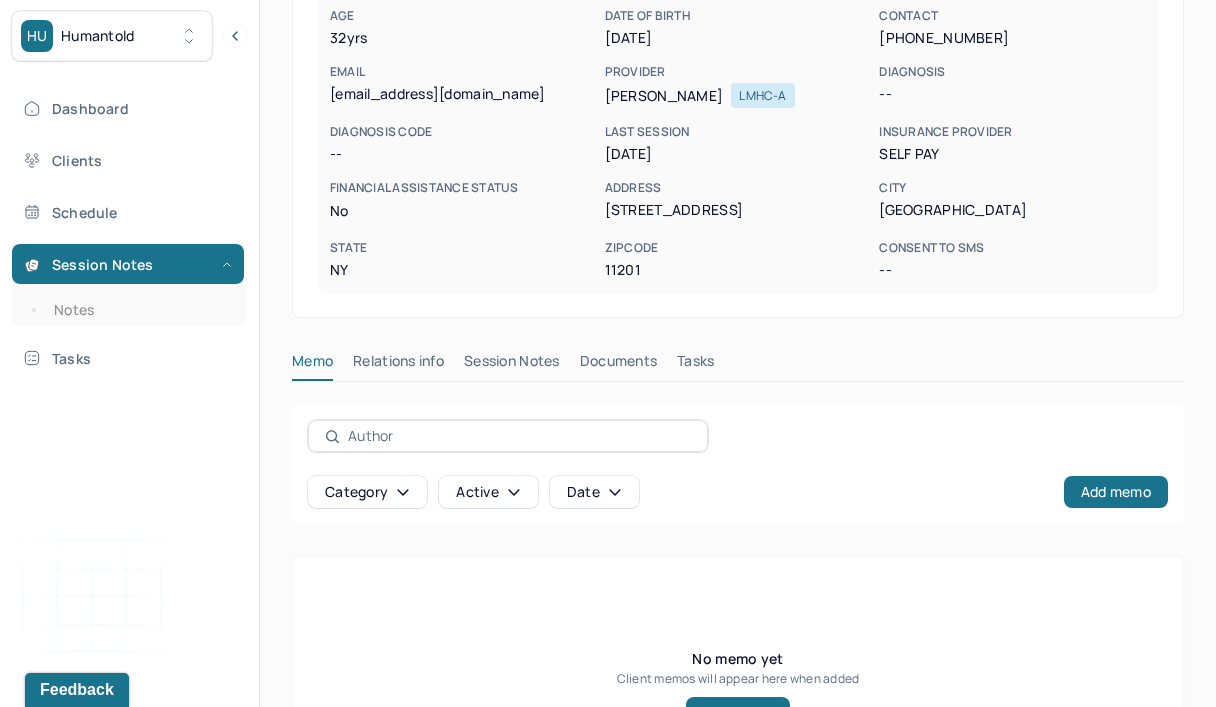 scroll, scrollTop: 273, scrollLeft: 0, axis: vertical 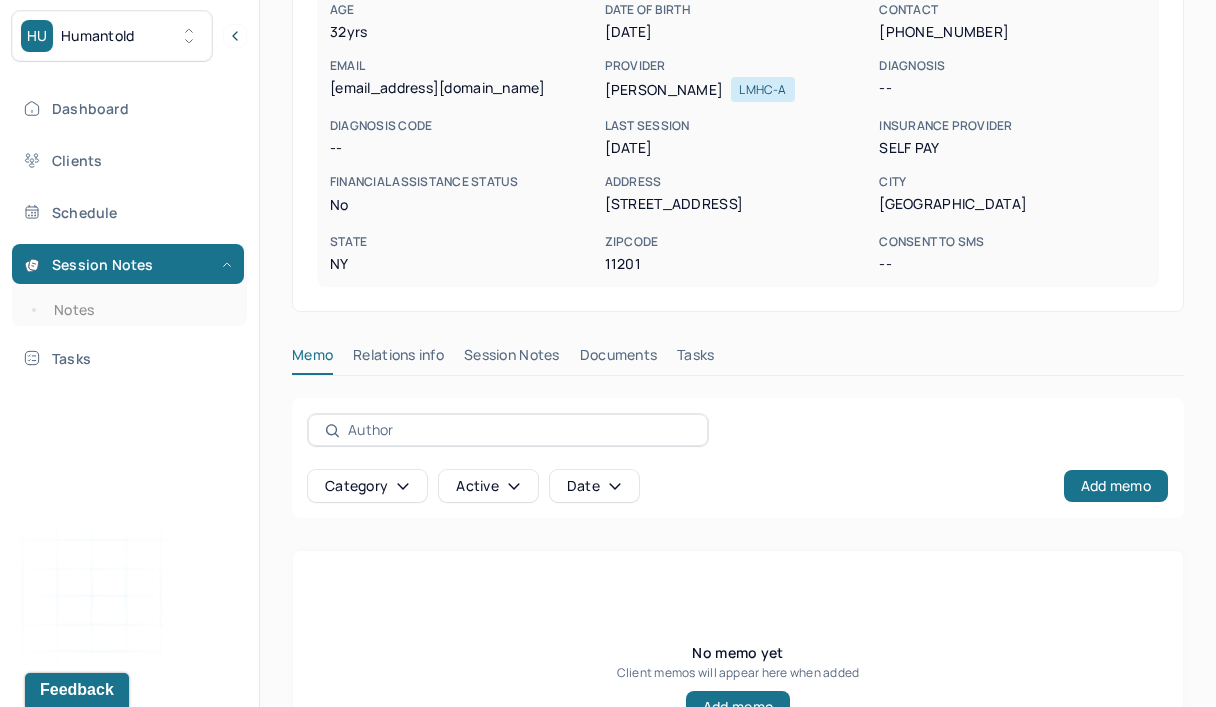 click on "Session Notes" at bounding box center [512, 359] 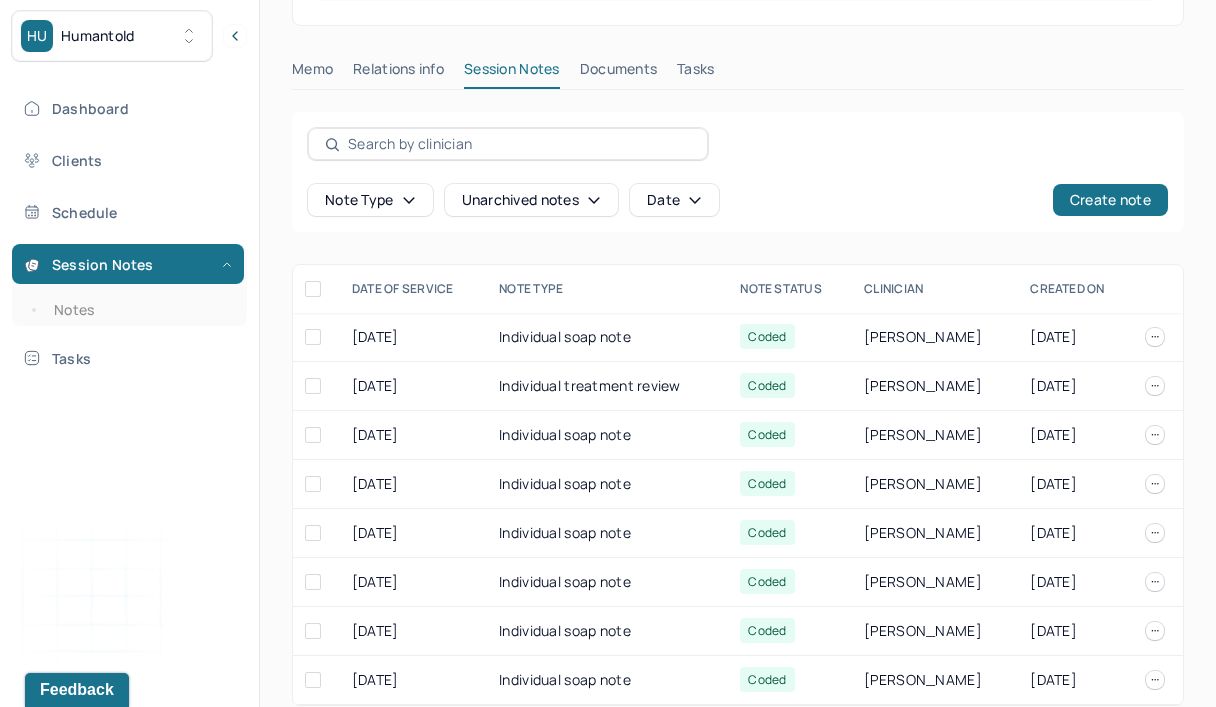 scroll, scrollTop: 582, scrollLeft: 0, axis: vertical 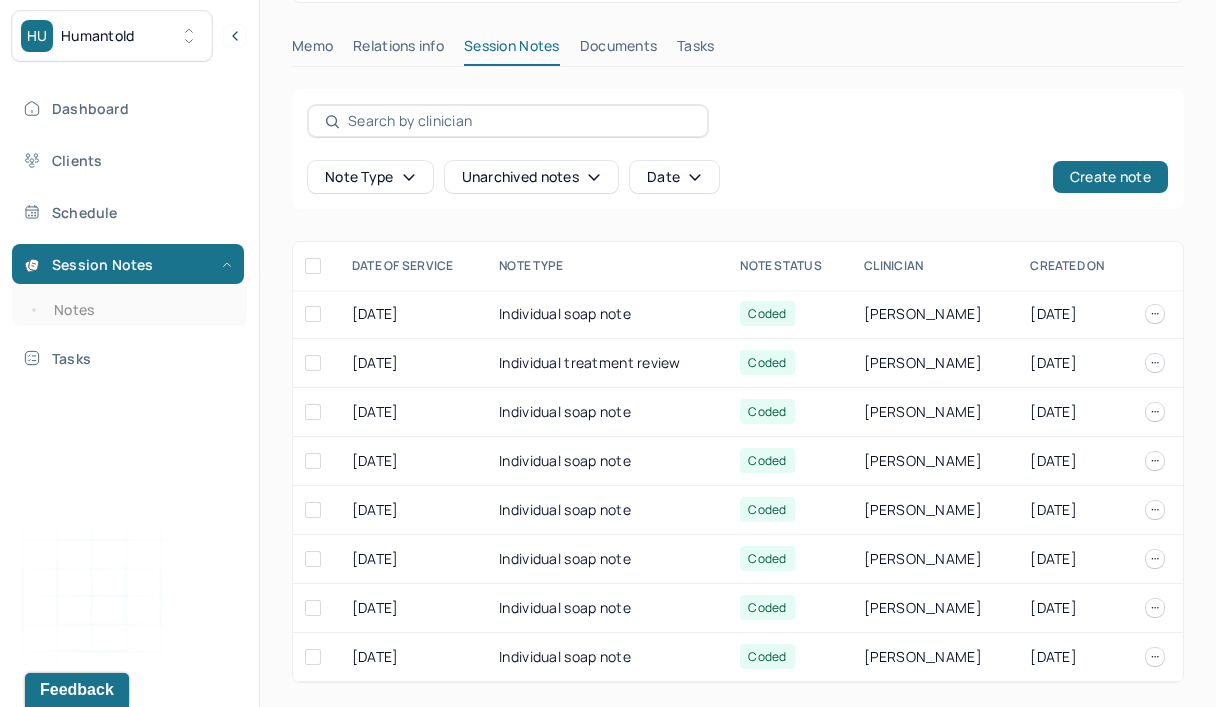 click on "Individual soap note" at bounding box center [607, 314] 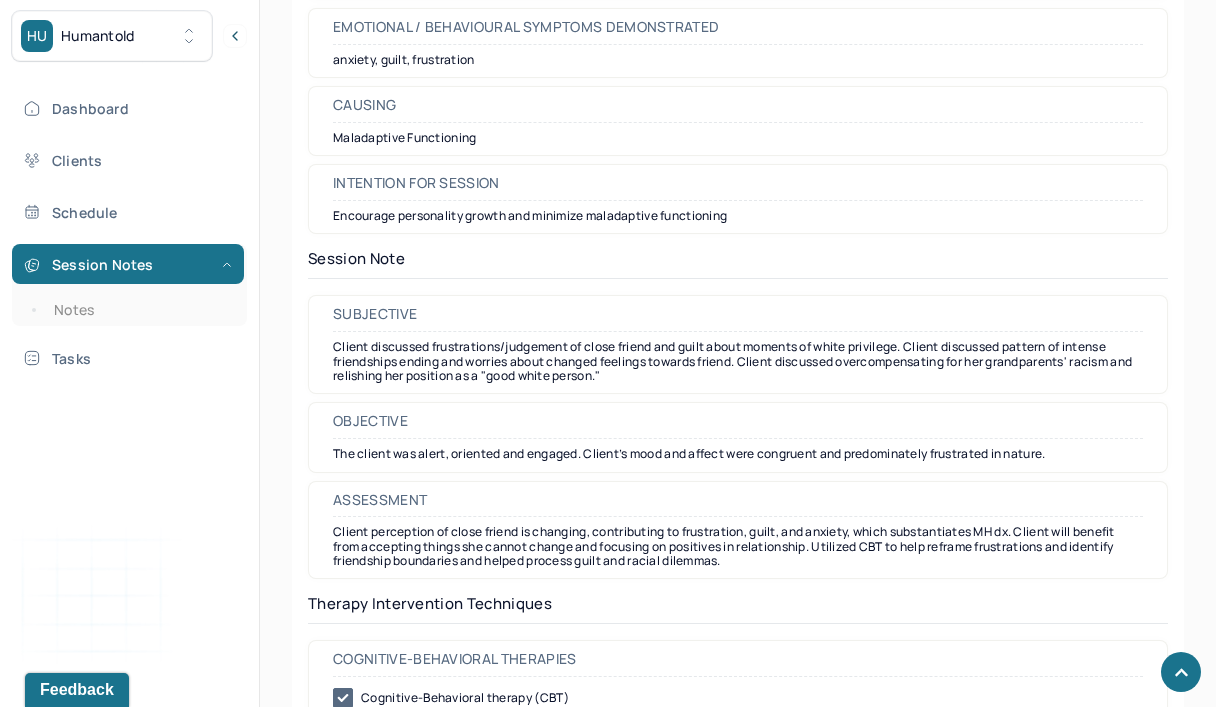 scroll, scrollTop: 1532, scrollLeft: 0, axis: vertical 